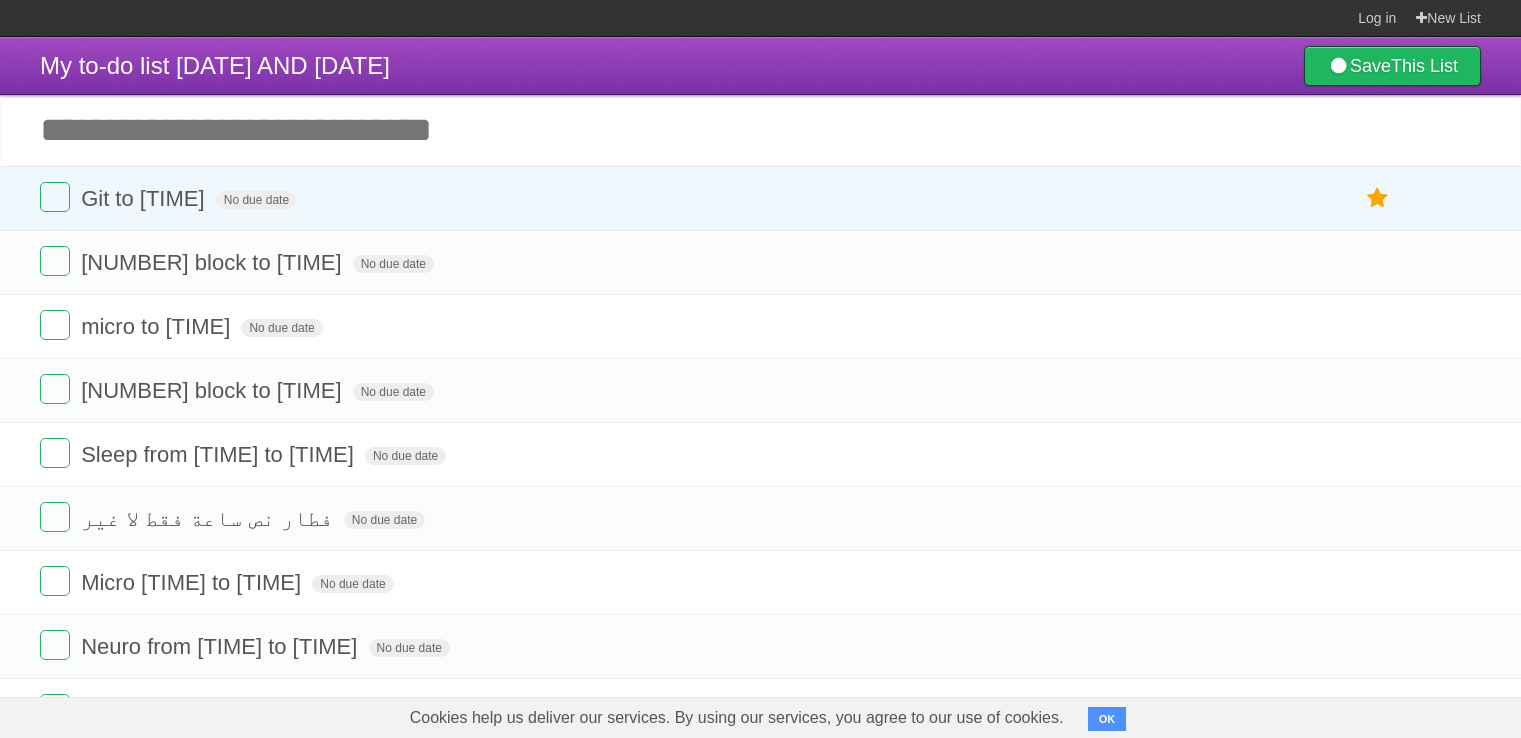 scroll, scrollTop: 0, scrollLeft: 0, axis: both 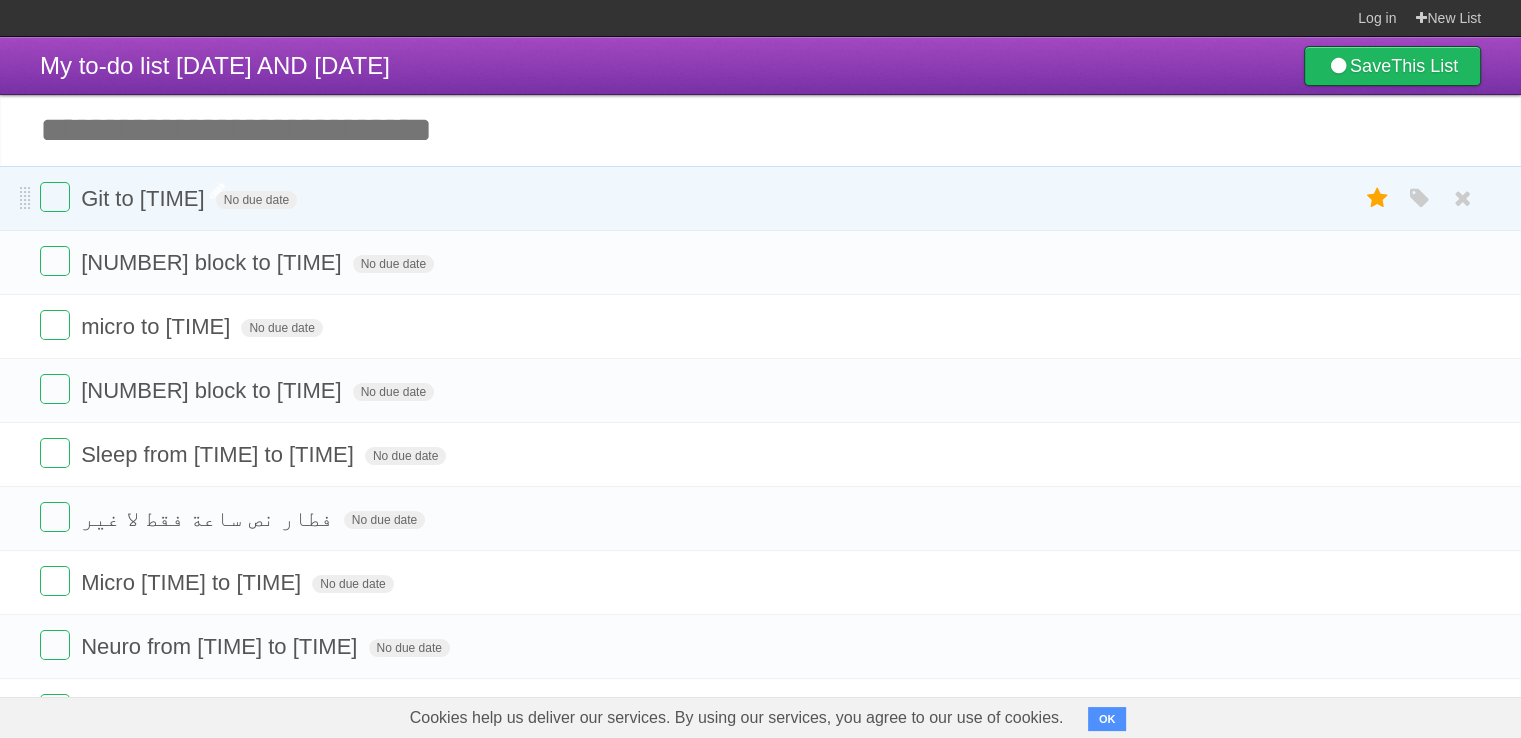 click on "Git to [TIME]" at bounding box center [145, 198] 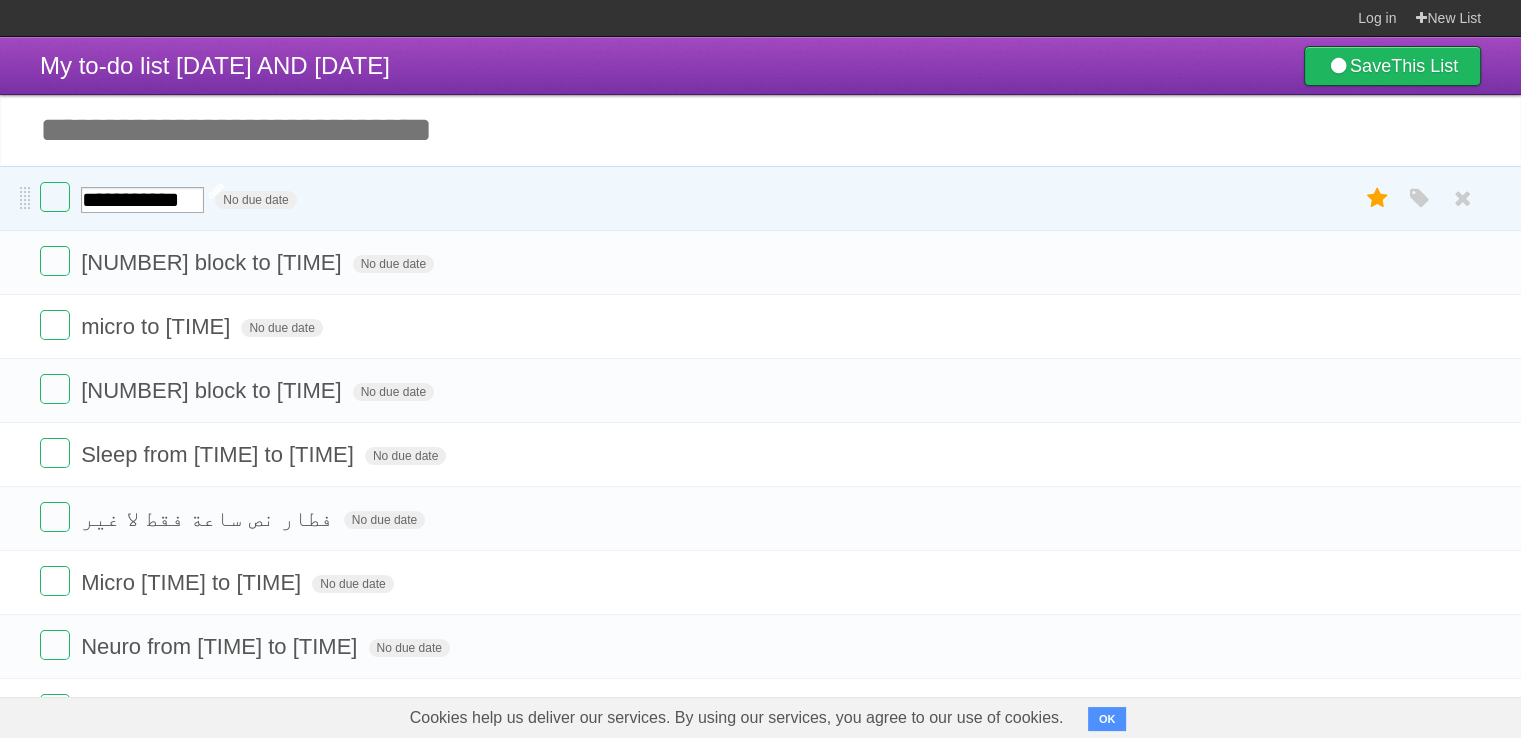 click on "**********" at bounding box center (142, 200) 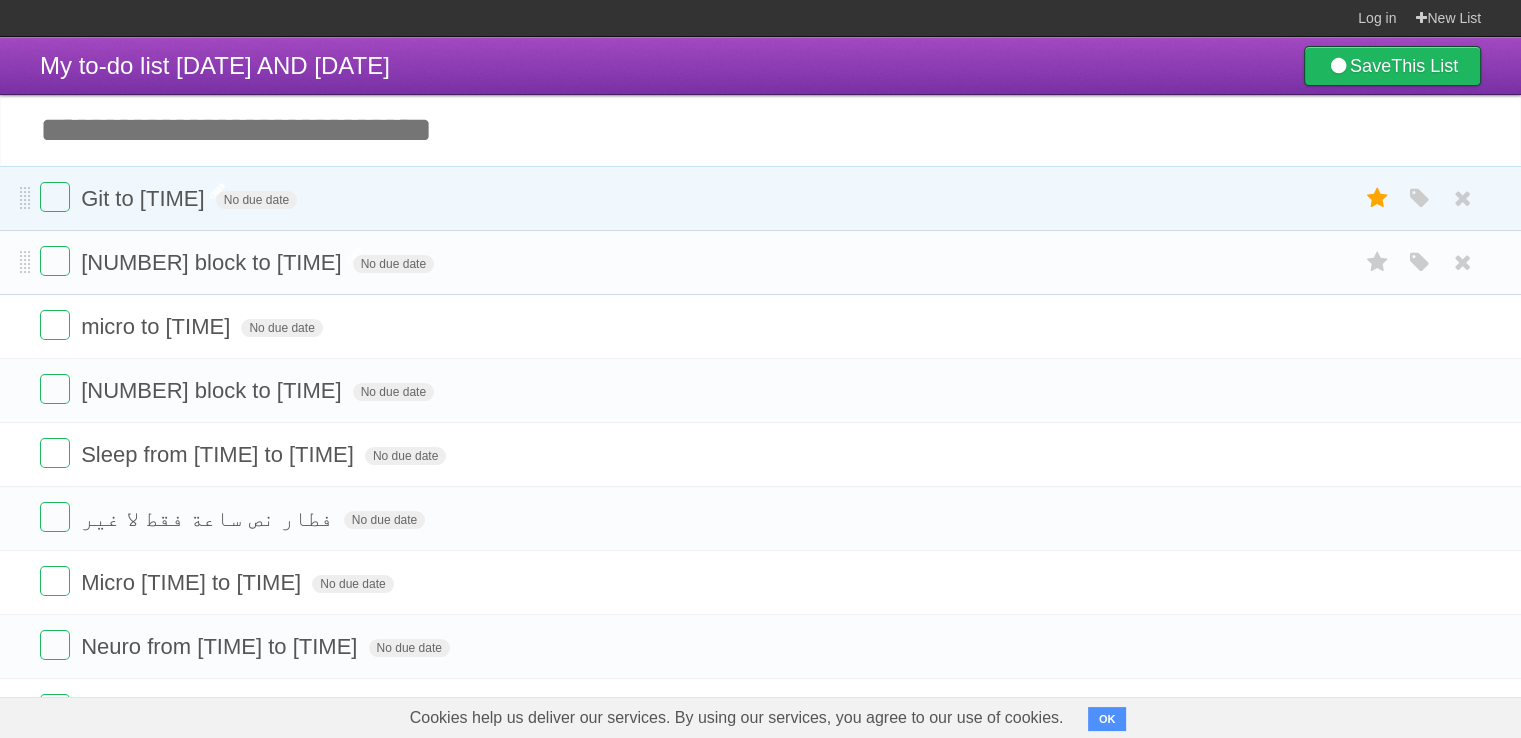 click on "[NUMBER] block to [TIME]" at bounding box center [213, 262] 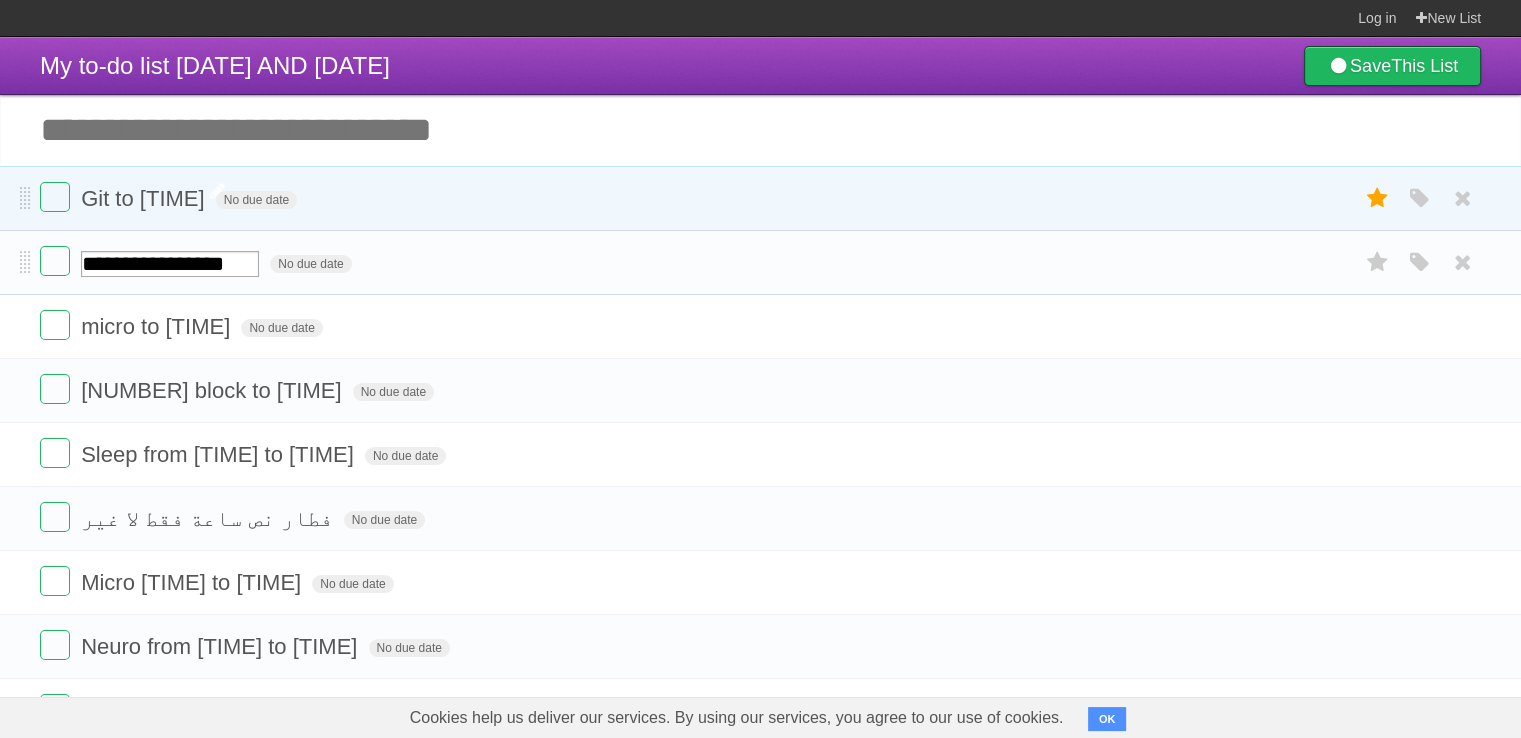 click on "**********" at bounding box center (760, 262) 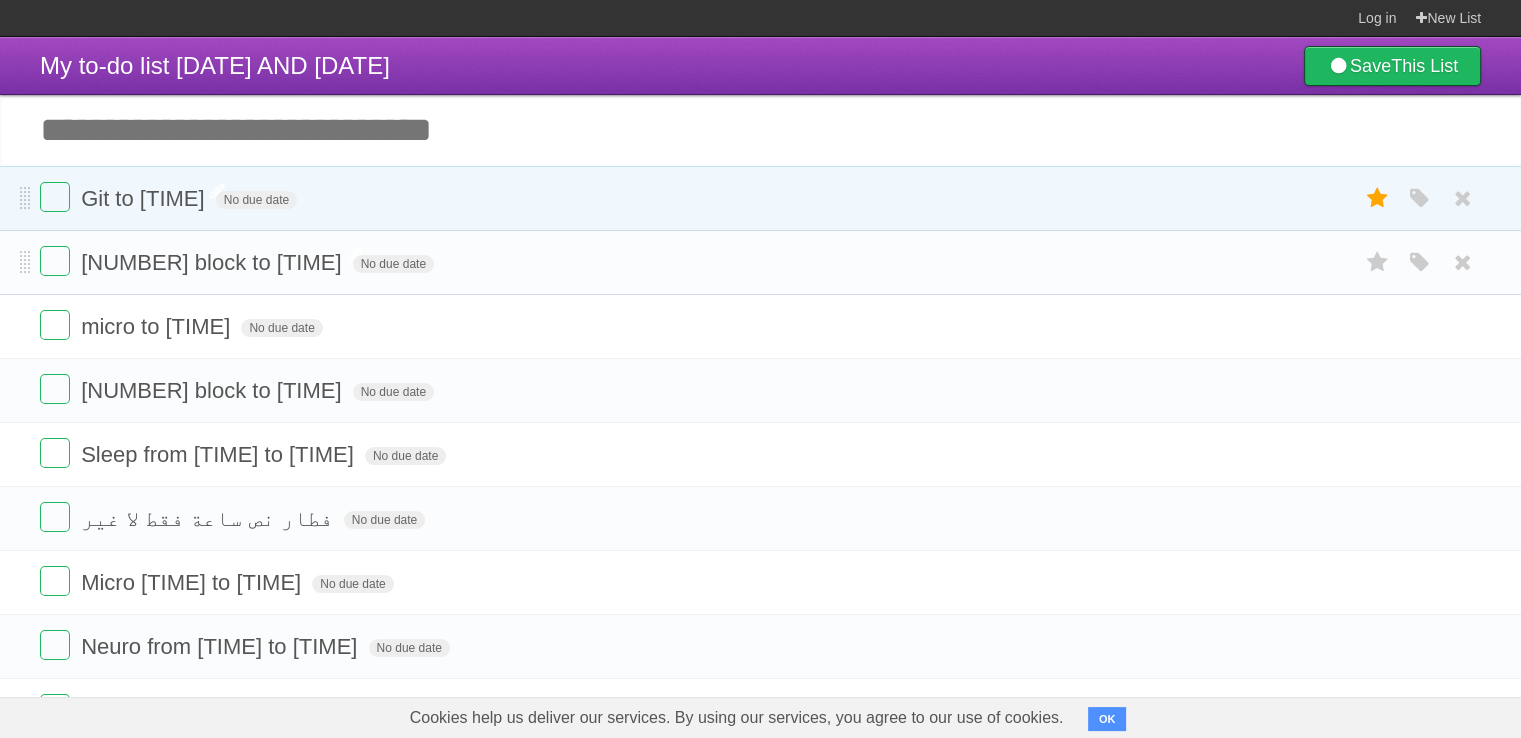 click on "[NUMBER] block to [TIME]" at bounding box center [213, 262] 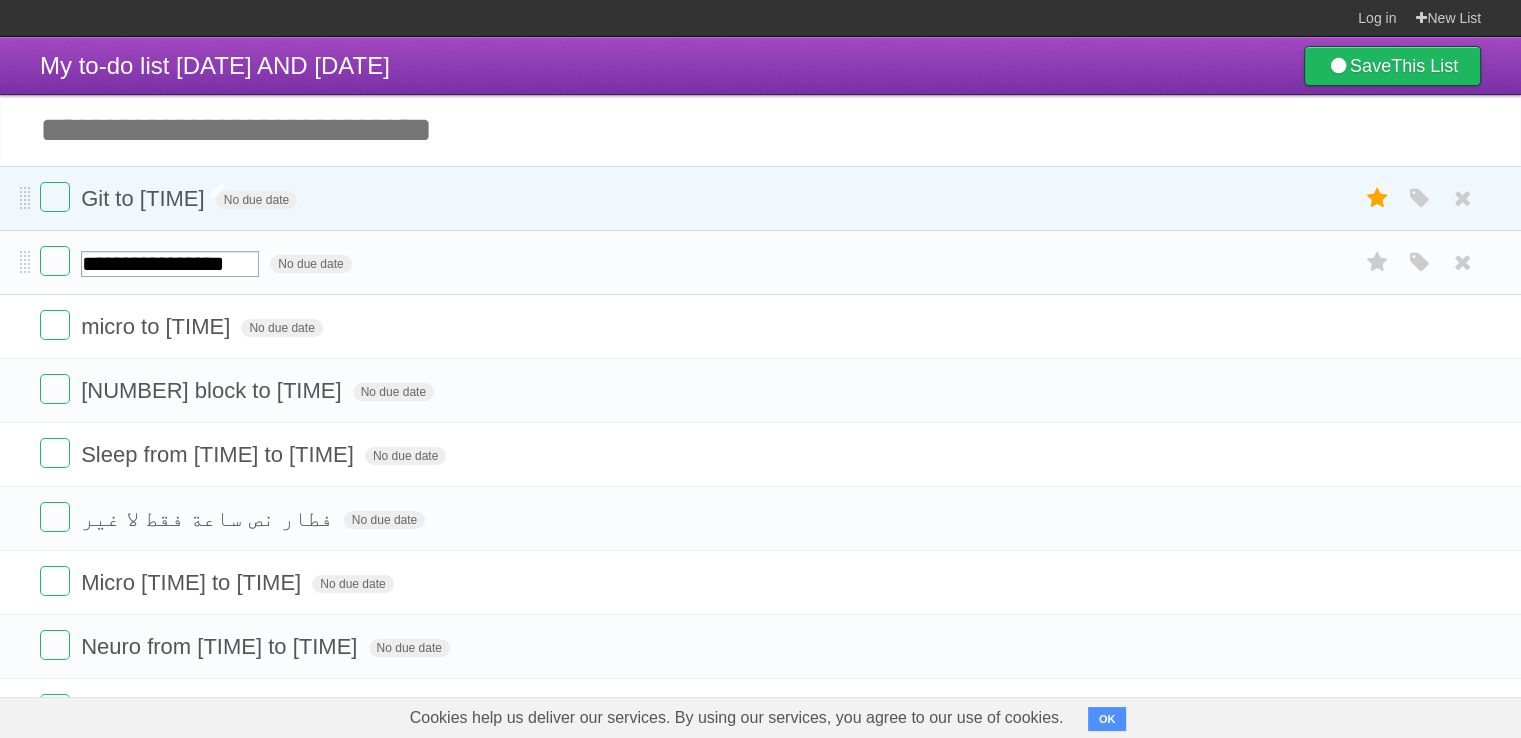 click on "**********" at bounding box center (170, 264) 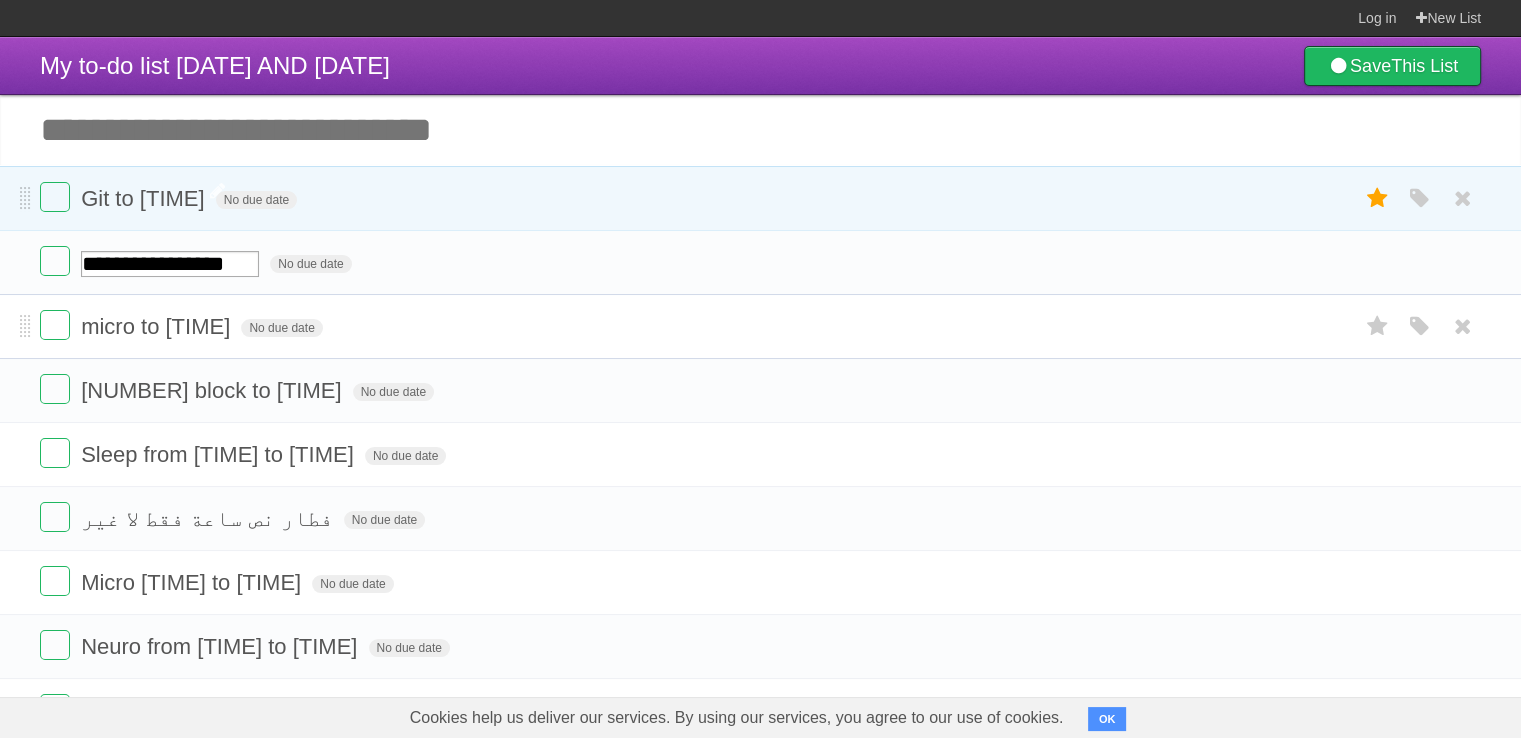 click on "micro to [TIME]" at bounding box center (158, 326) 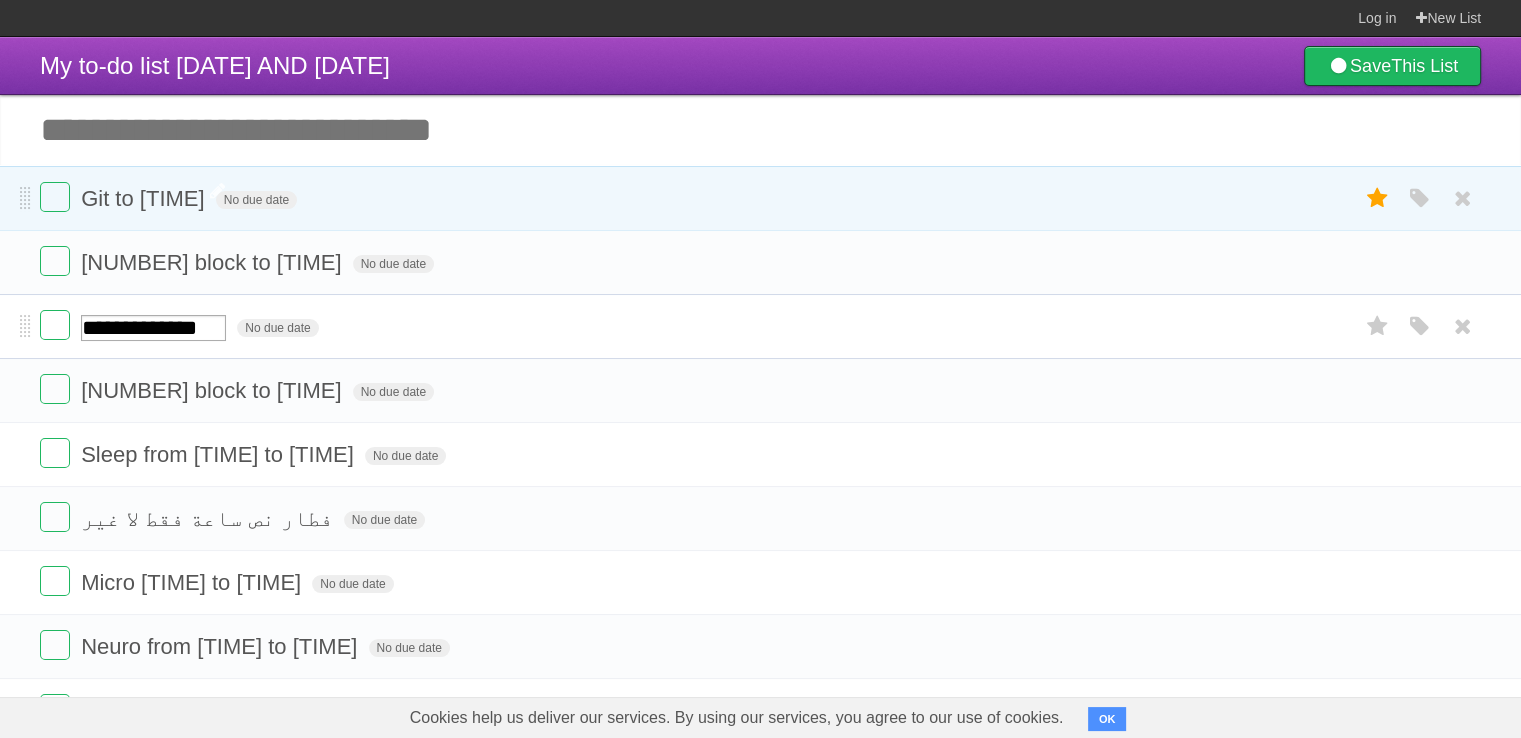 click on "**********" at bounding box center [153, 328] 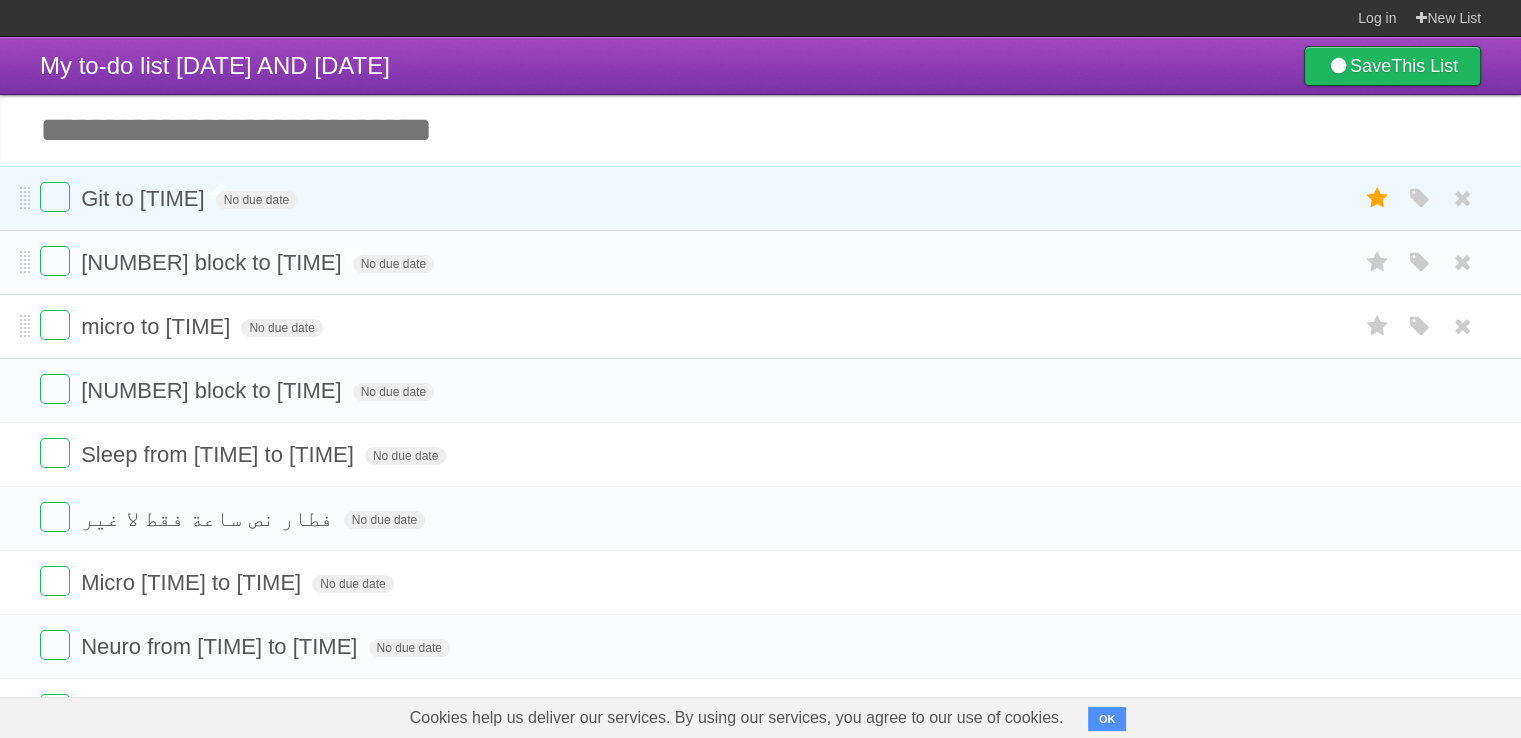 click on "[NUMBER] block to [TIME]" at bounding box center (213, 262) 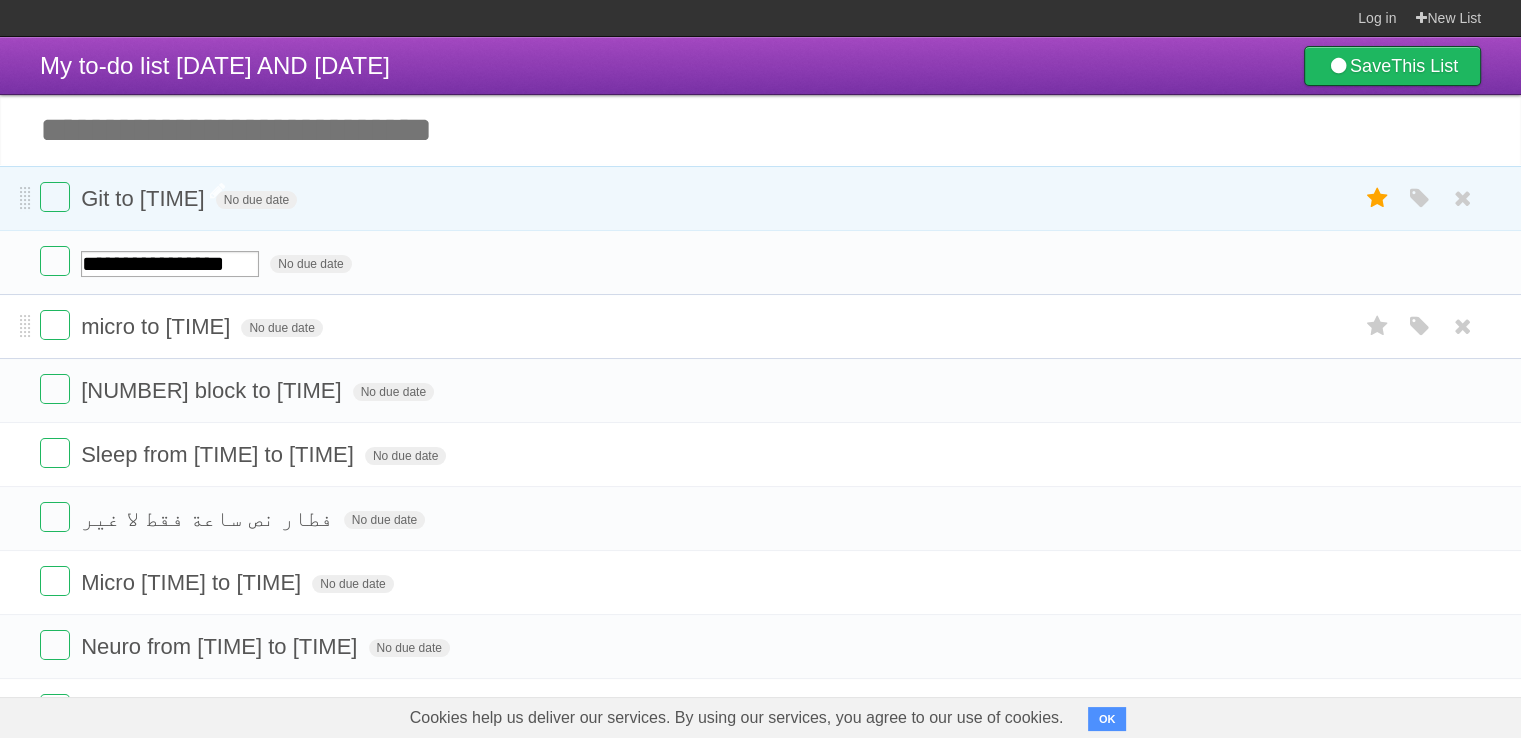 click on "micro to [TIME]" at bounding box center [158, 326] 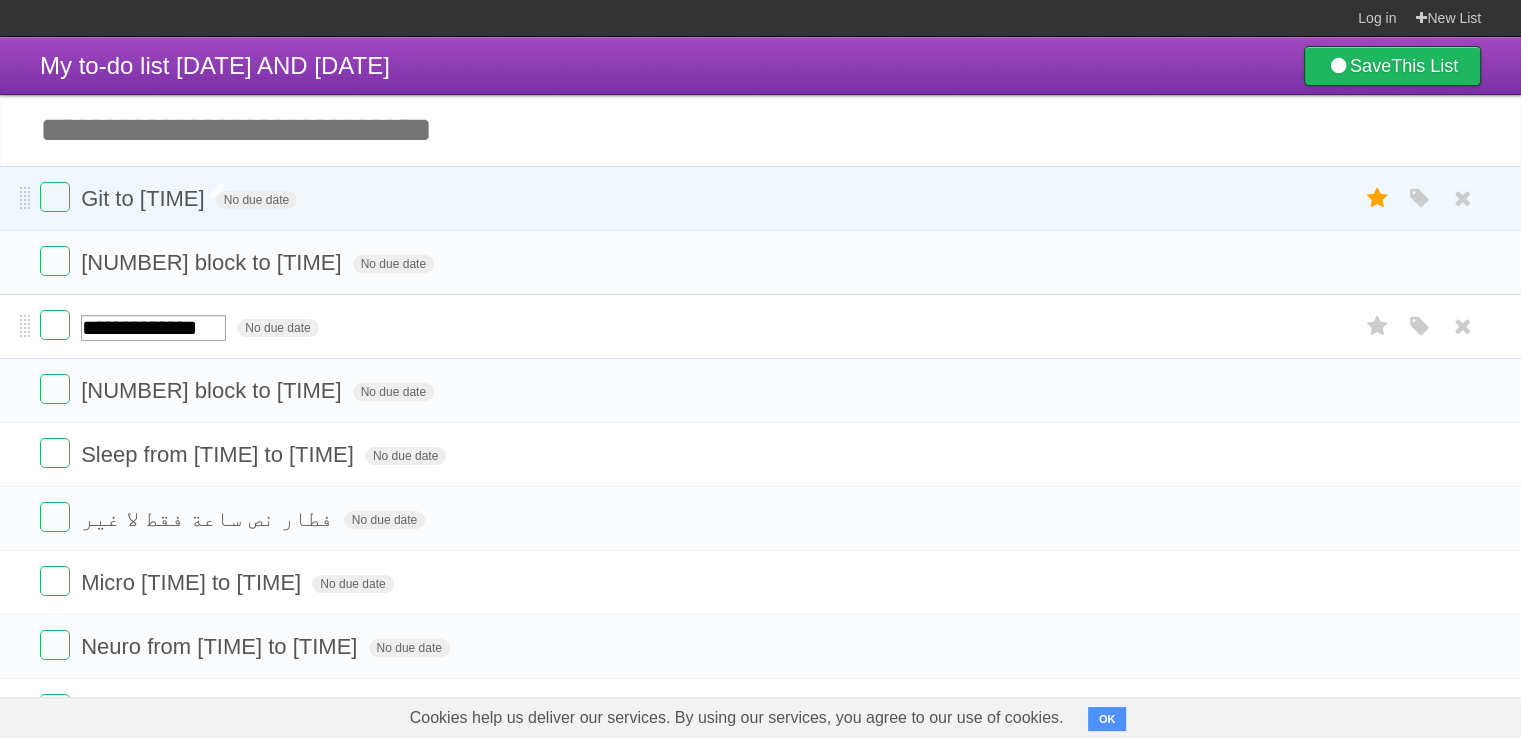 click on "**********" at bounding box center [153, 328] 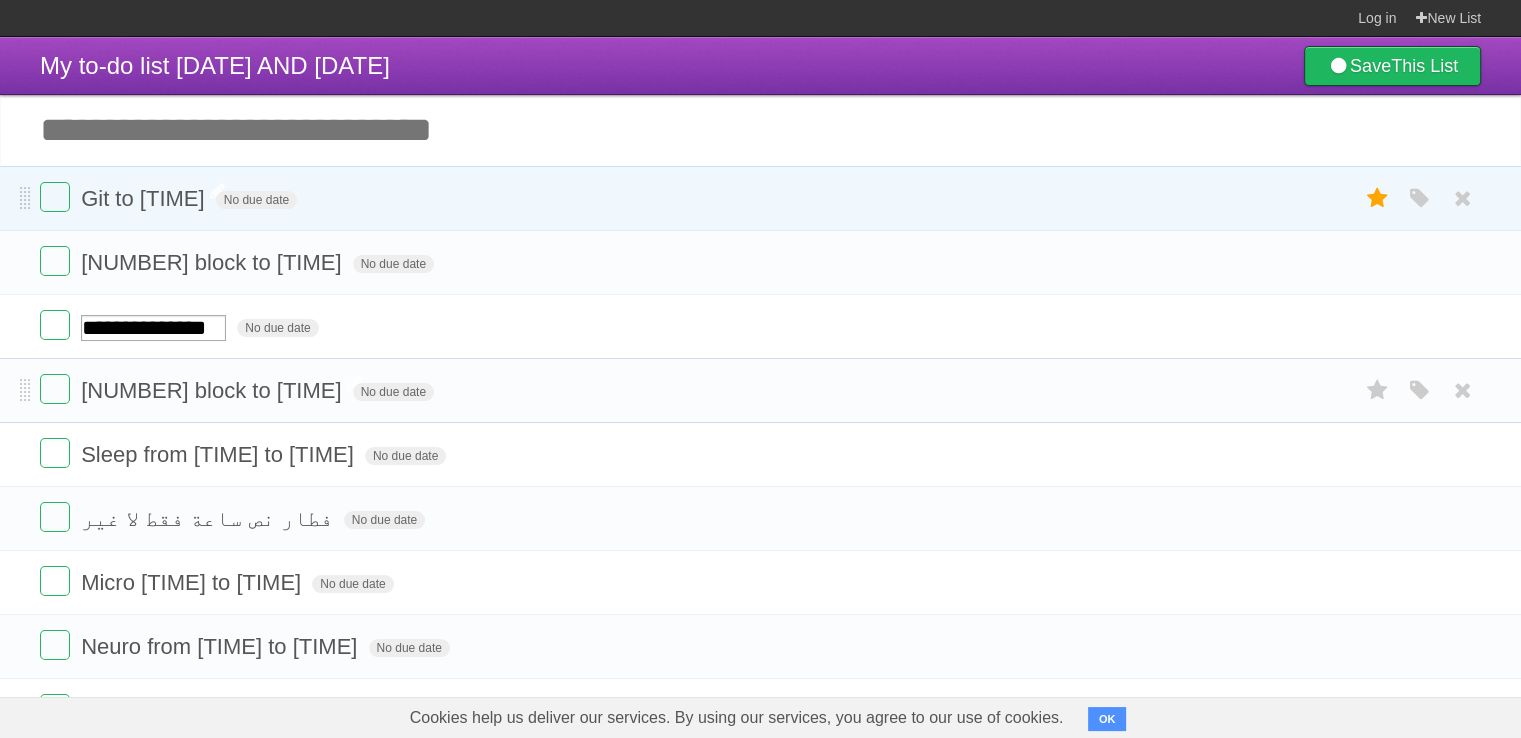 click on "[NUMBER] block to [TIME]" at bounding box center [213, 390] 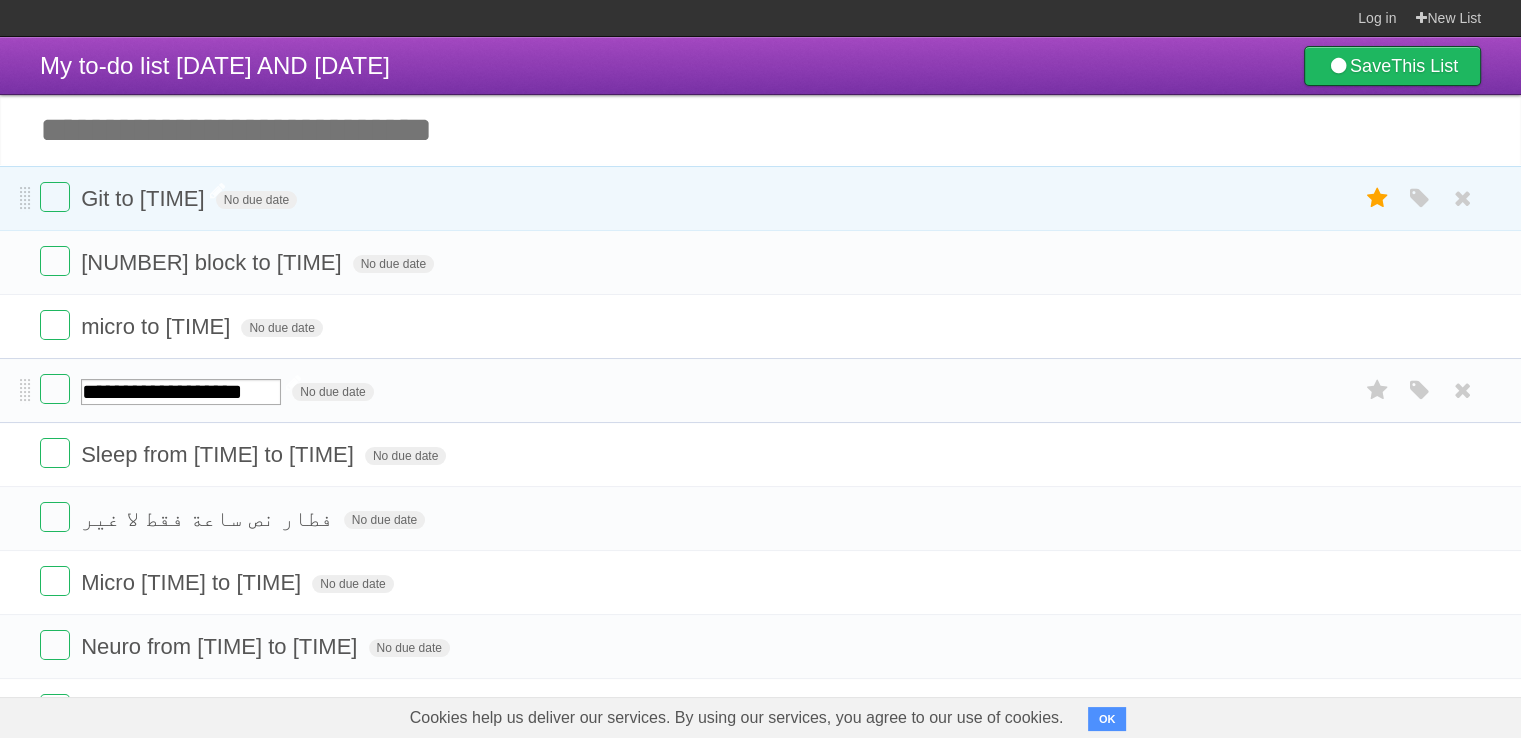 click on "**********" at bounding box center [181, 392] 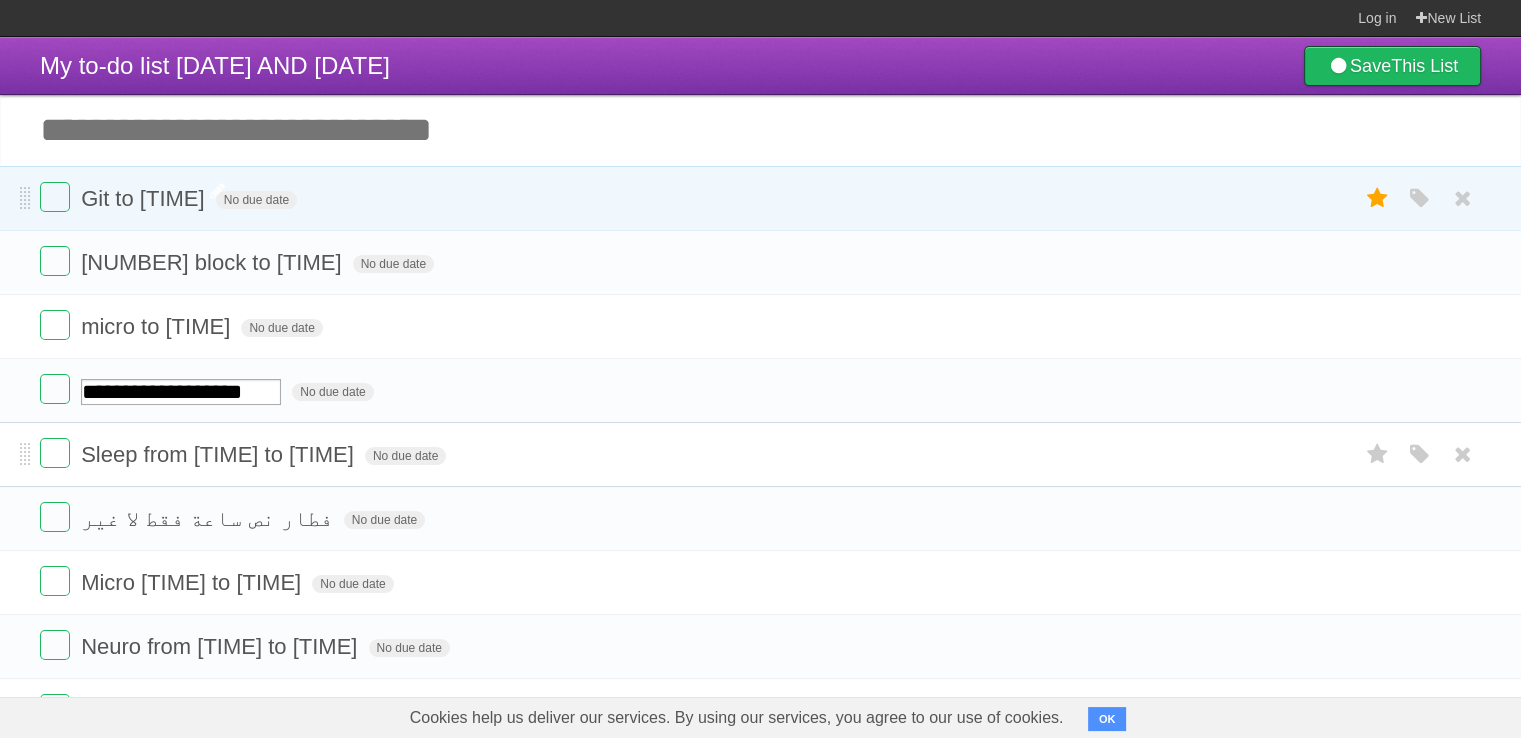 click on "Sleep from [TIME] to [TIME]" at bounding box center (220, 454) 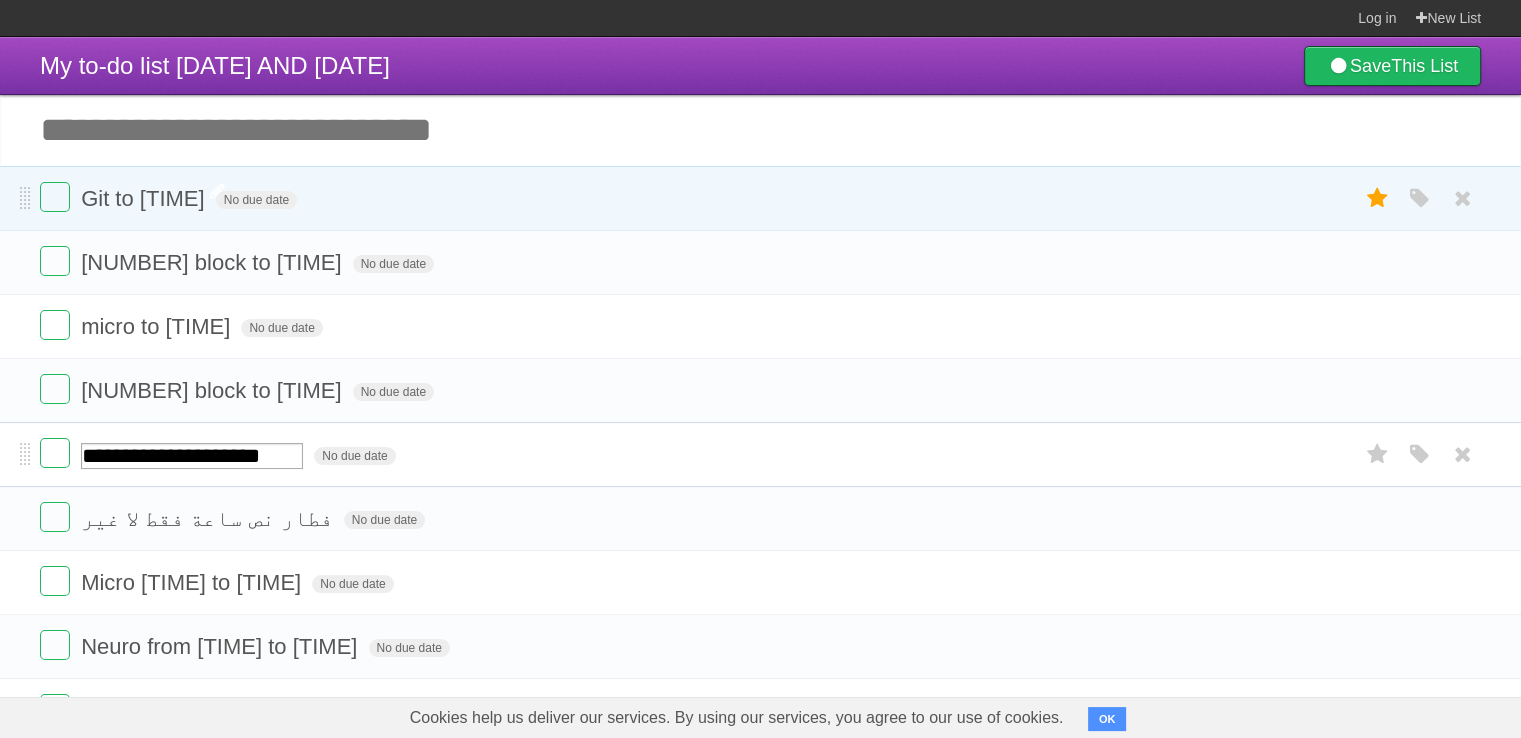 click on "**********" at bounding box center (192, 456) 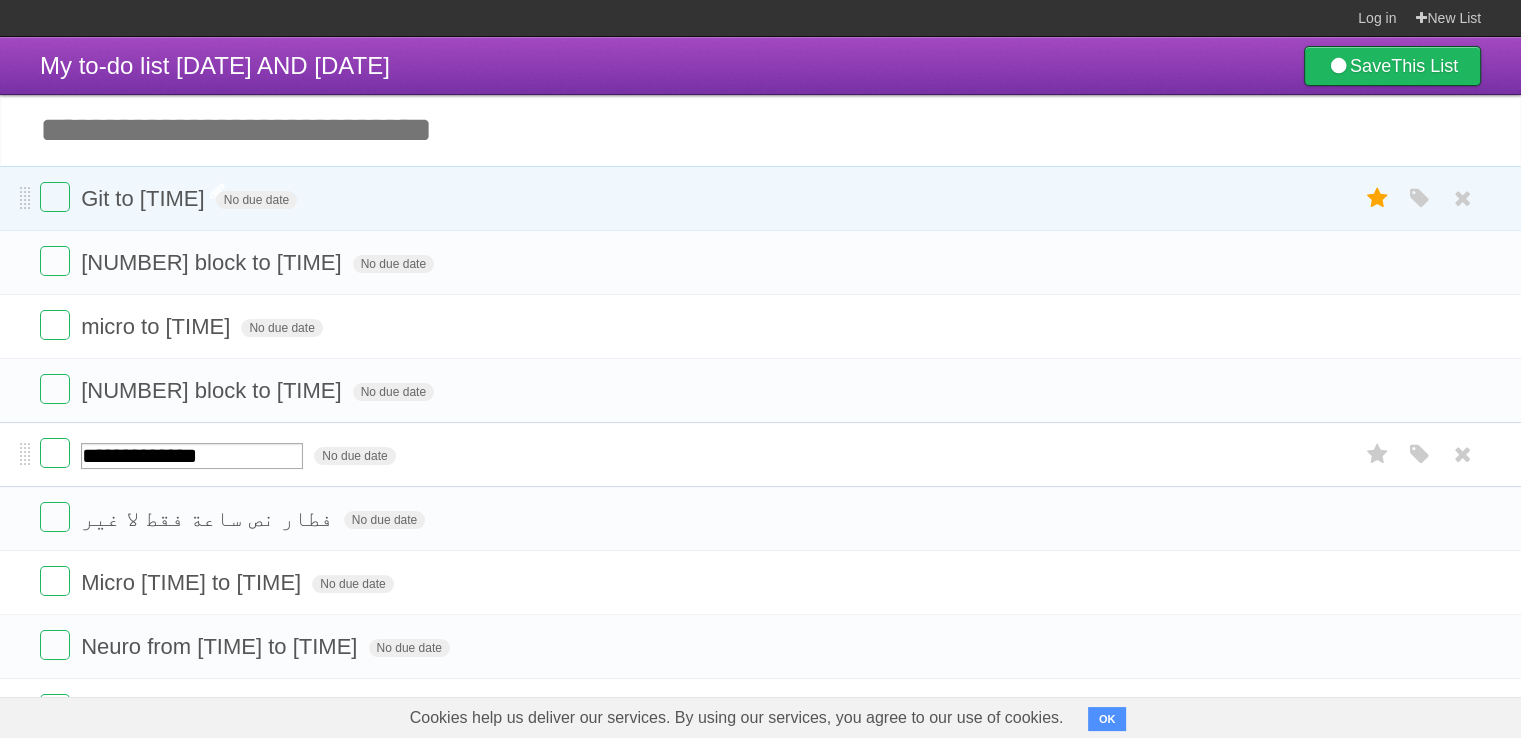 type on "**********" 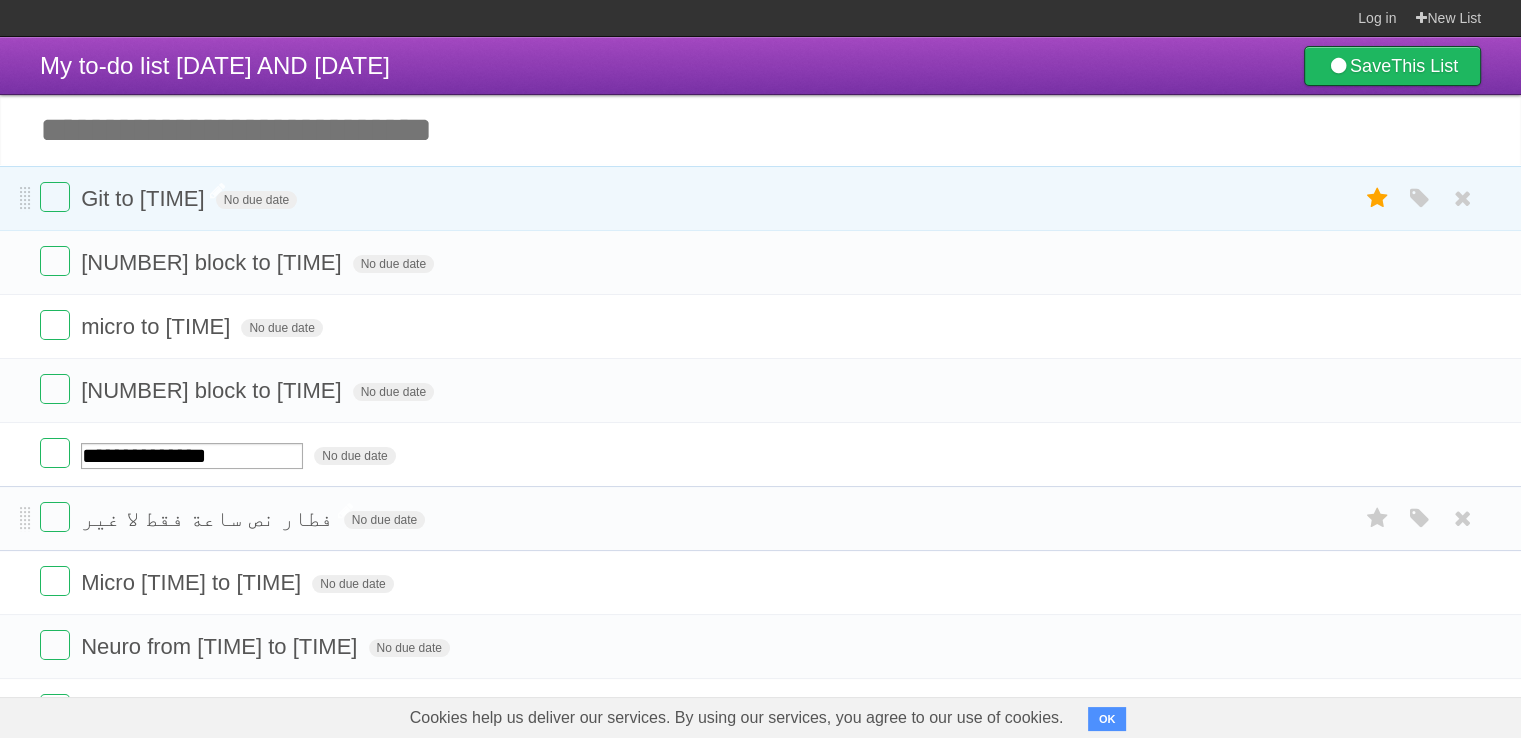 click on "فطار نص ساعة فقط لا غير" at bounding box center (209, 518) 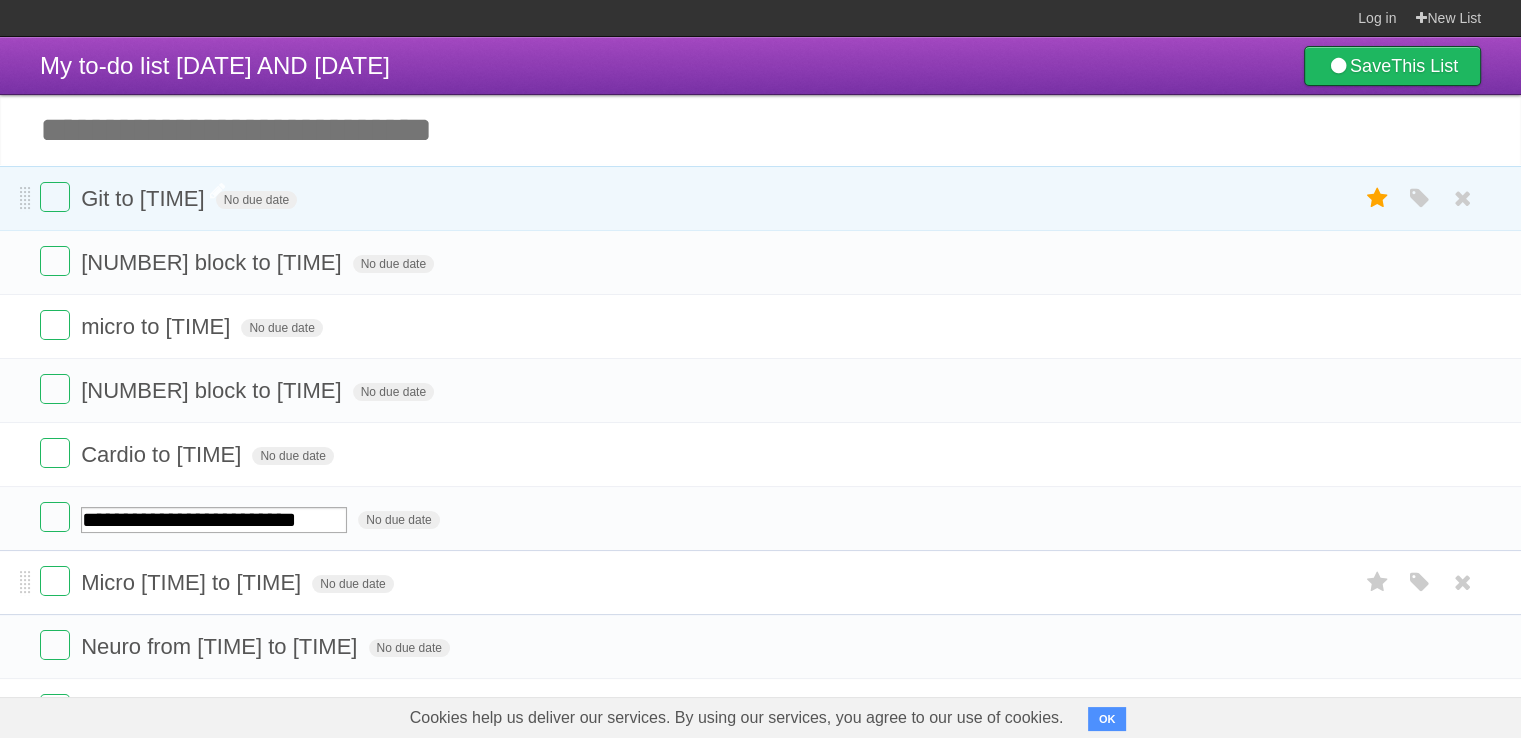 click on "Micro [TIME] to [TIME]
No due date
White
Red
Blue
Green
Purple
Orange" at bounding box center [760, 582] 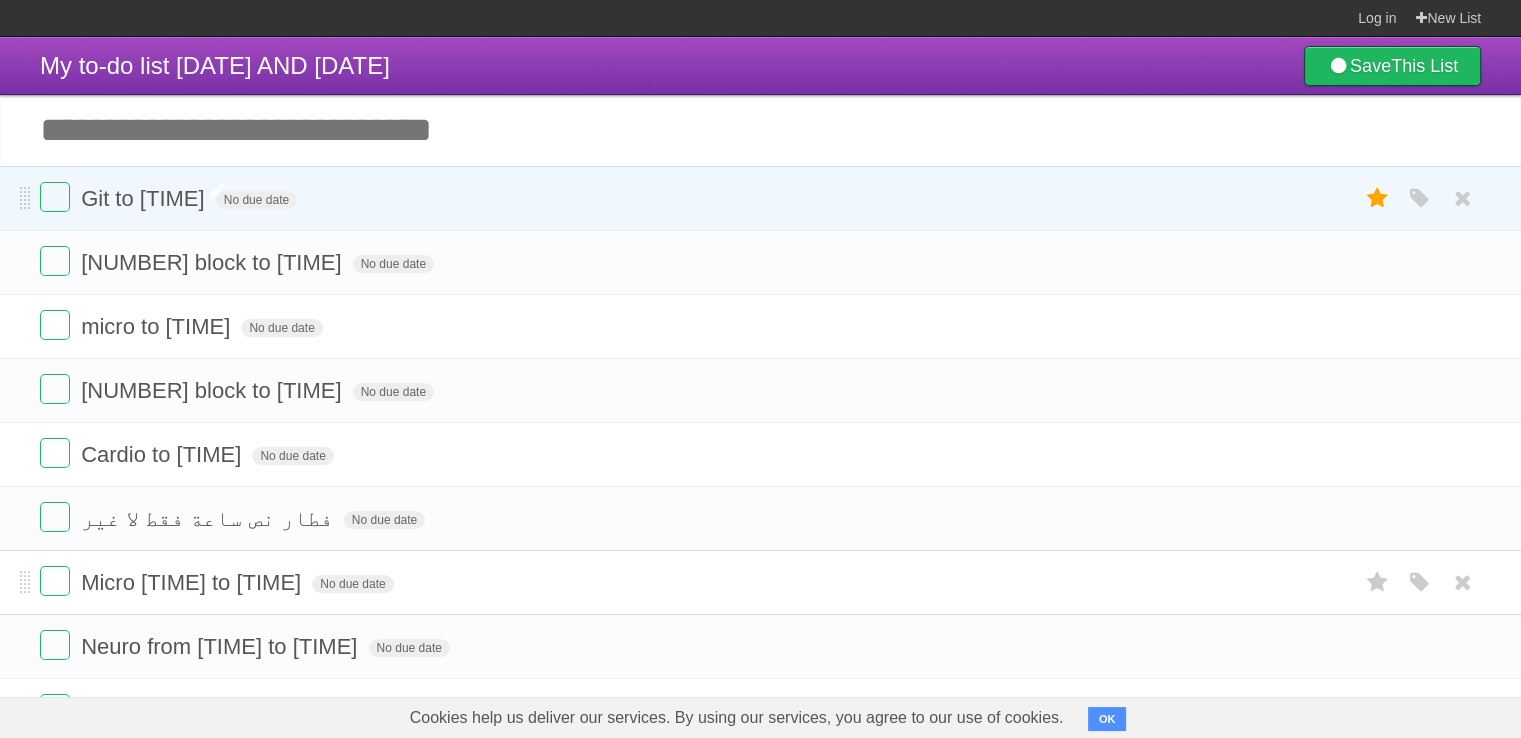 click on "Micro [TIME] to [TIME]" at bounding box center [193, 582] 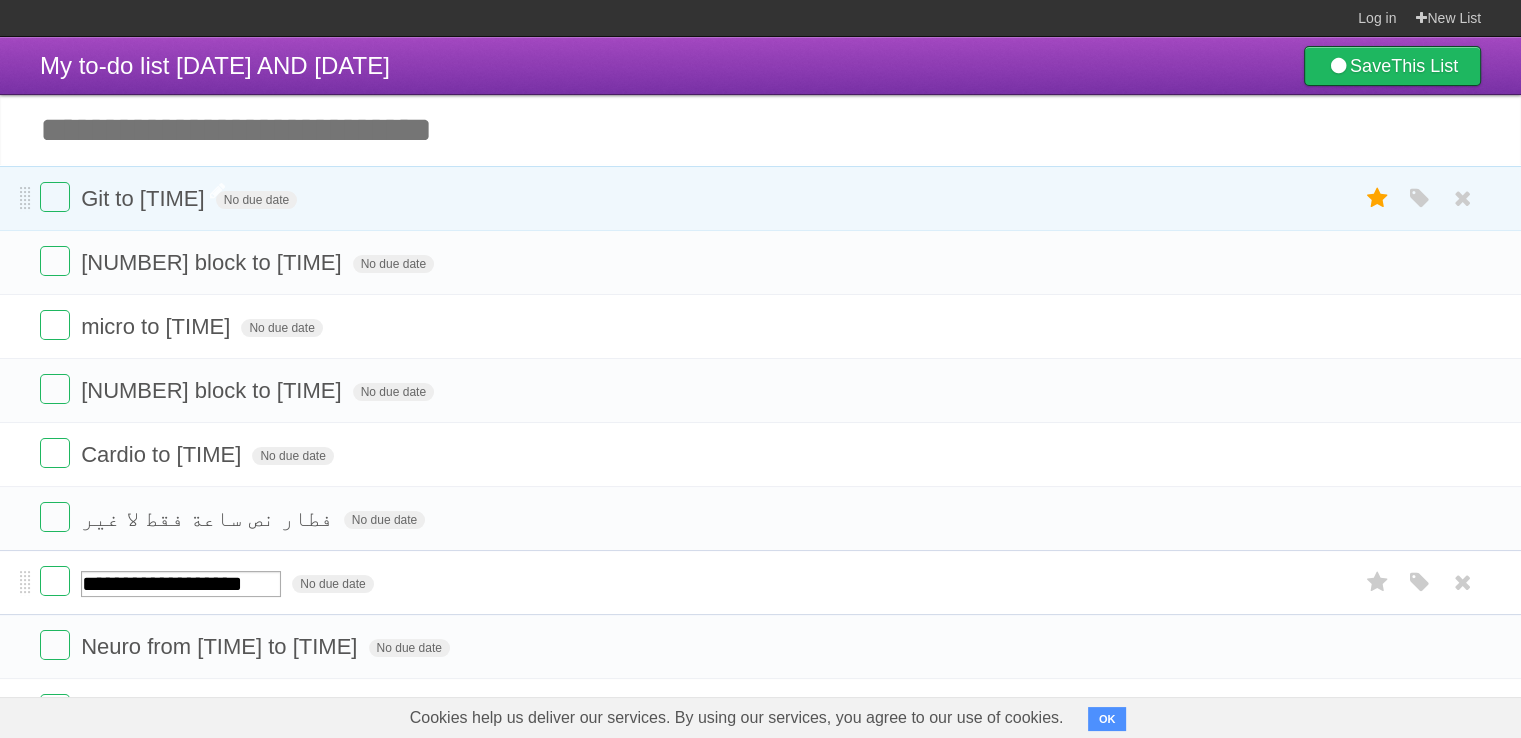 click on "**********" at bounding box center [181, 584] 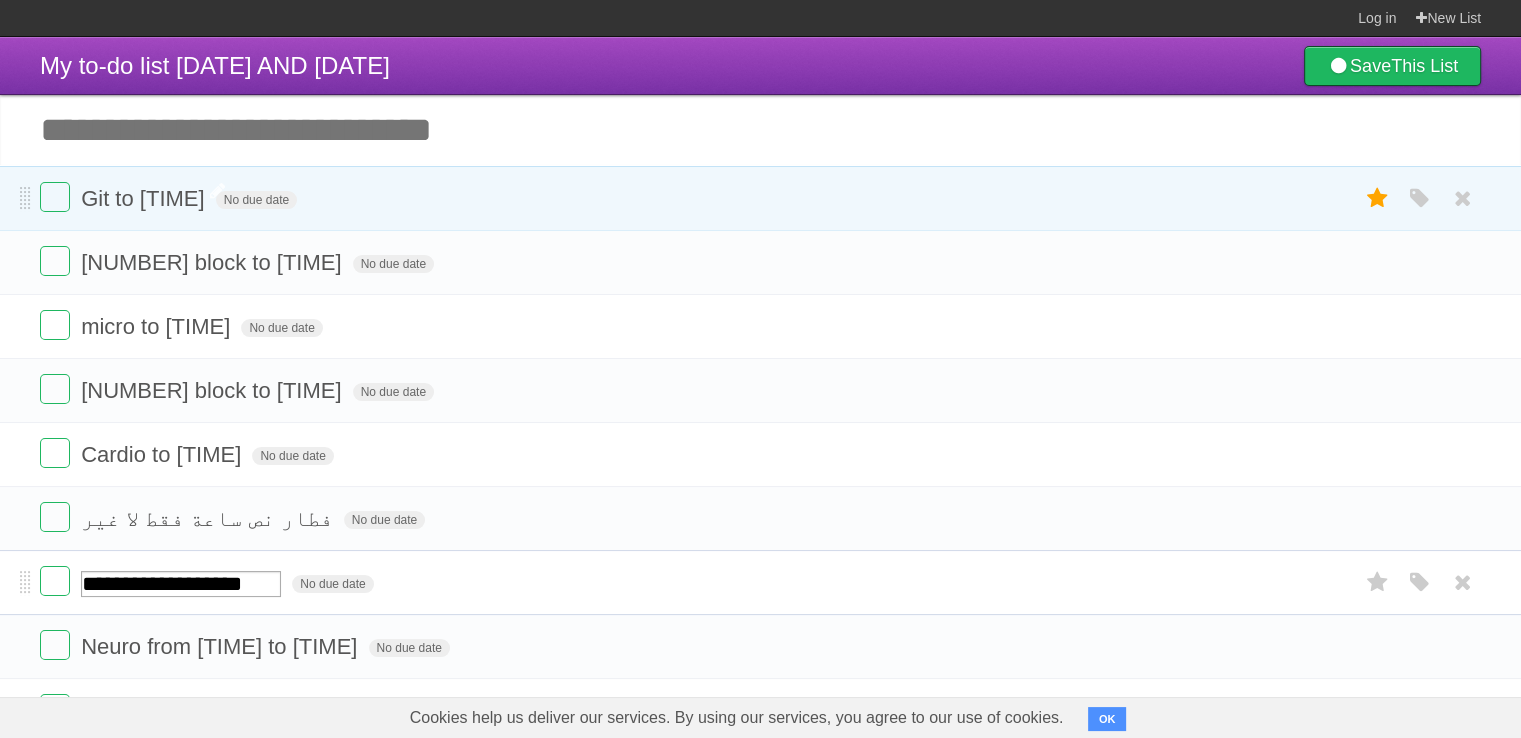 click on "**********" at bounding box center [760, 582] 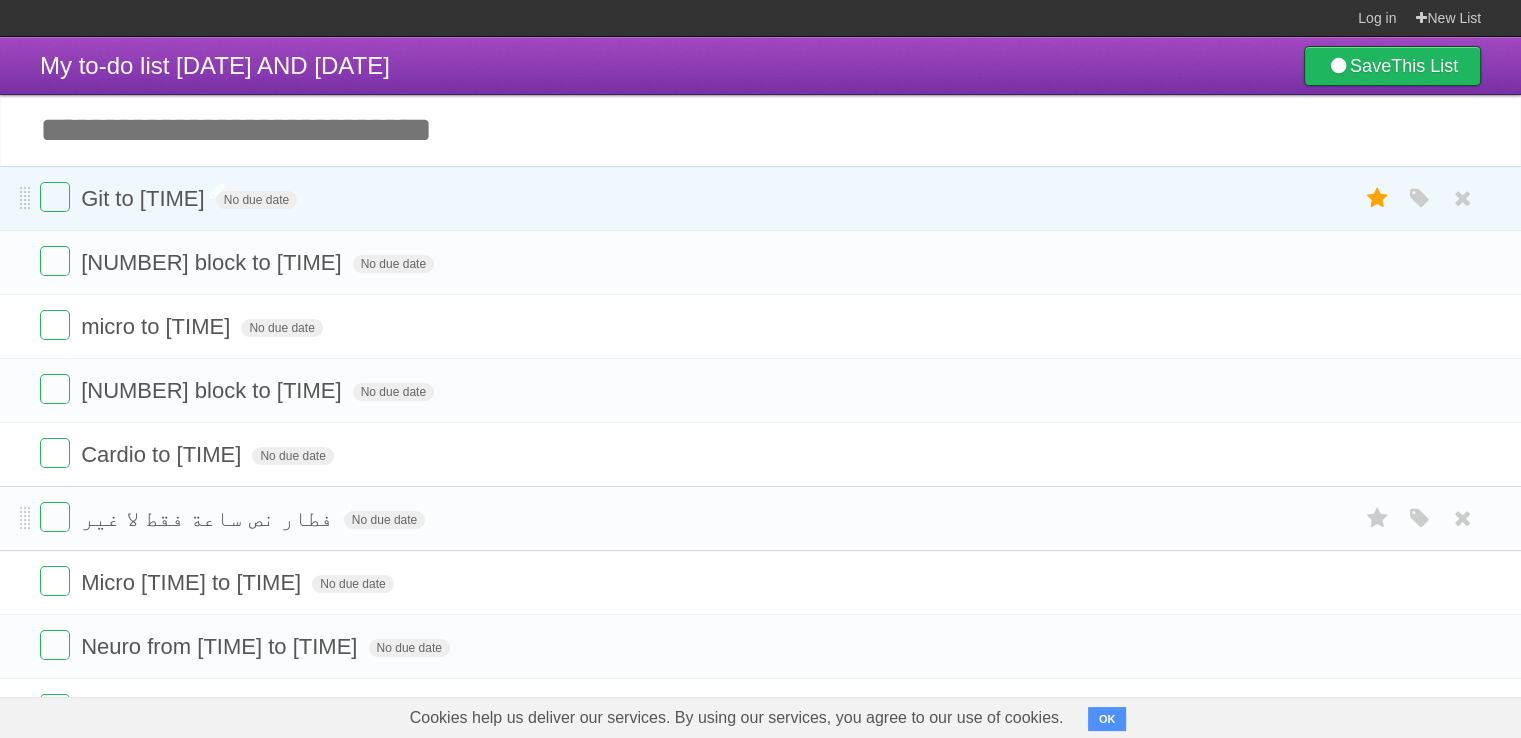 click on "فطار نص ساعة فقط لا غير" at bounding box center [209, 518] 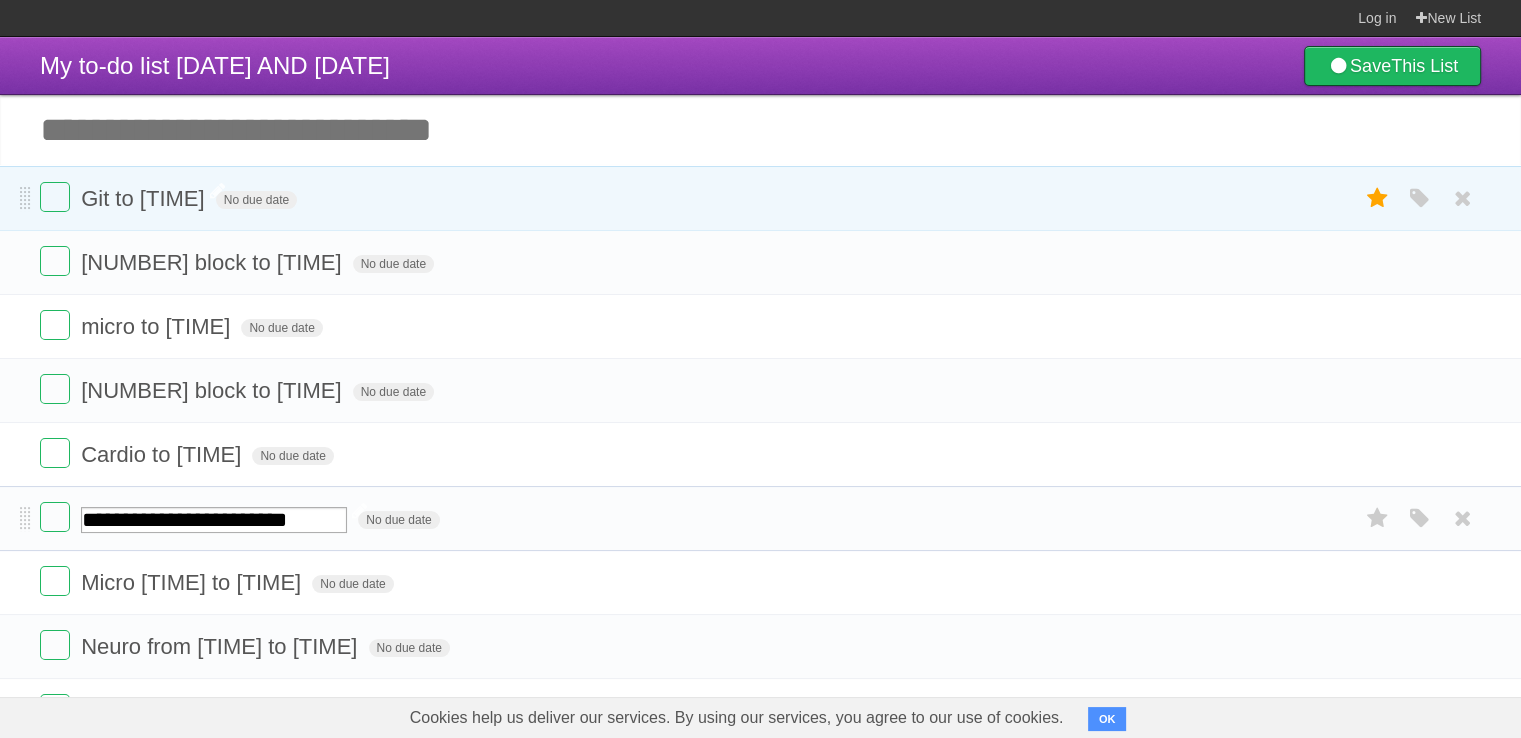 click on "**********" at bounding box center [214, 520] 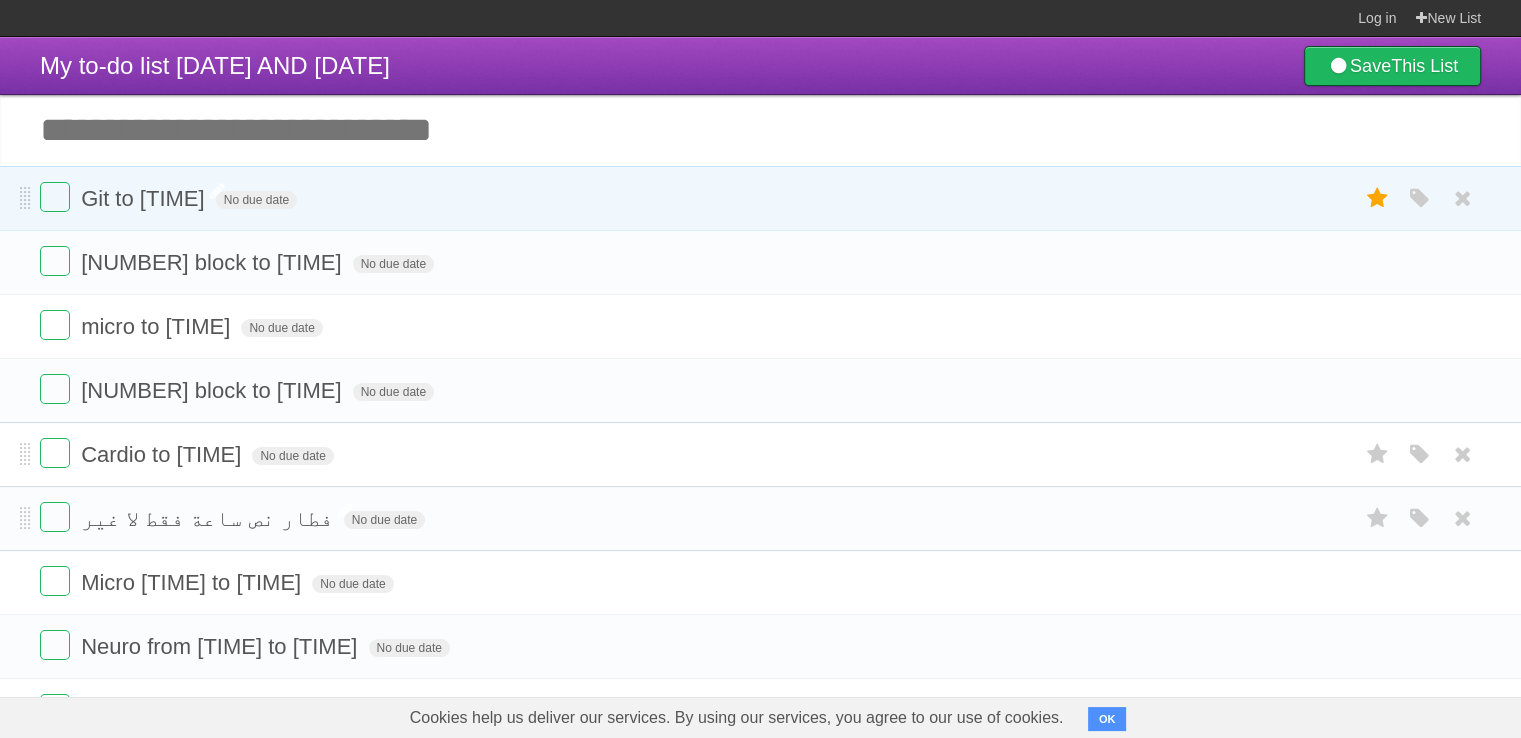 click on "Cardio to [TIME]" at bounding box center [163, 454] 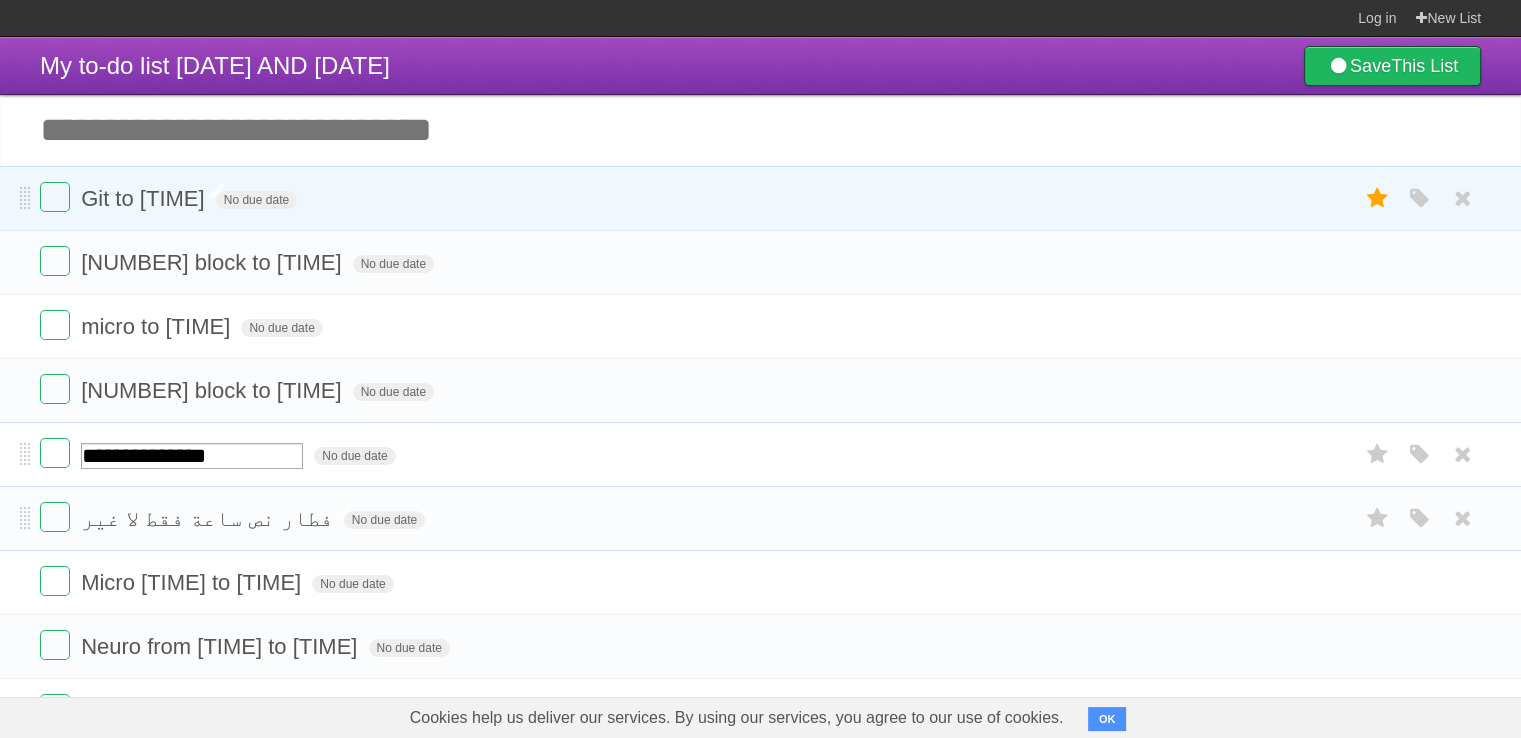 click on "**********" at bounding box center (192, 456) 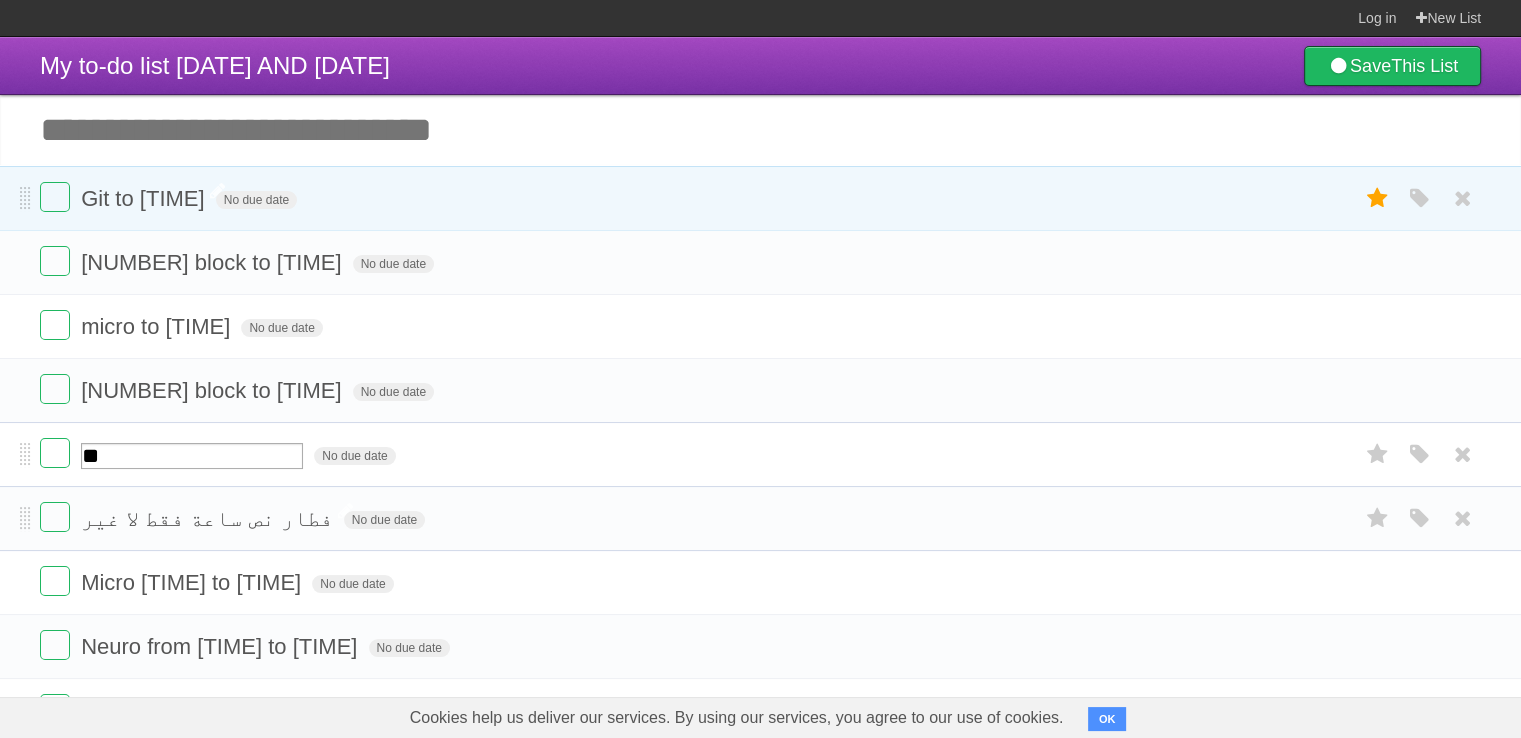 type on "*" 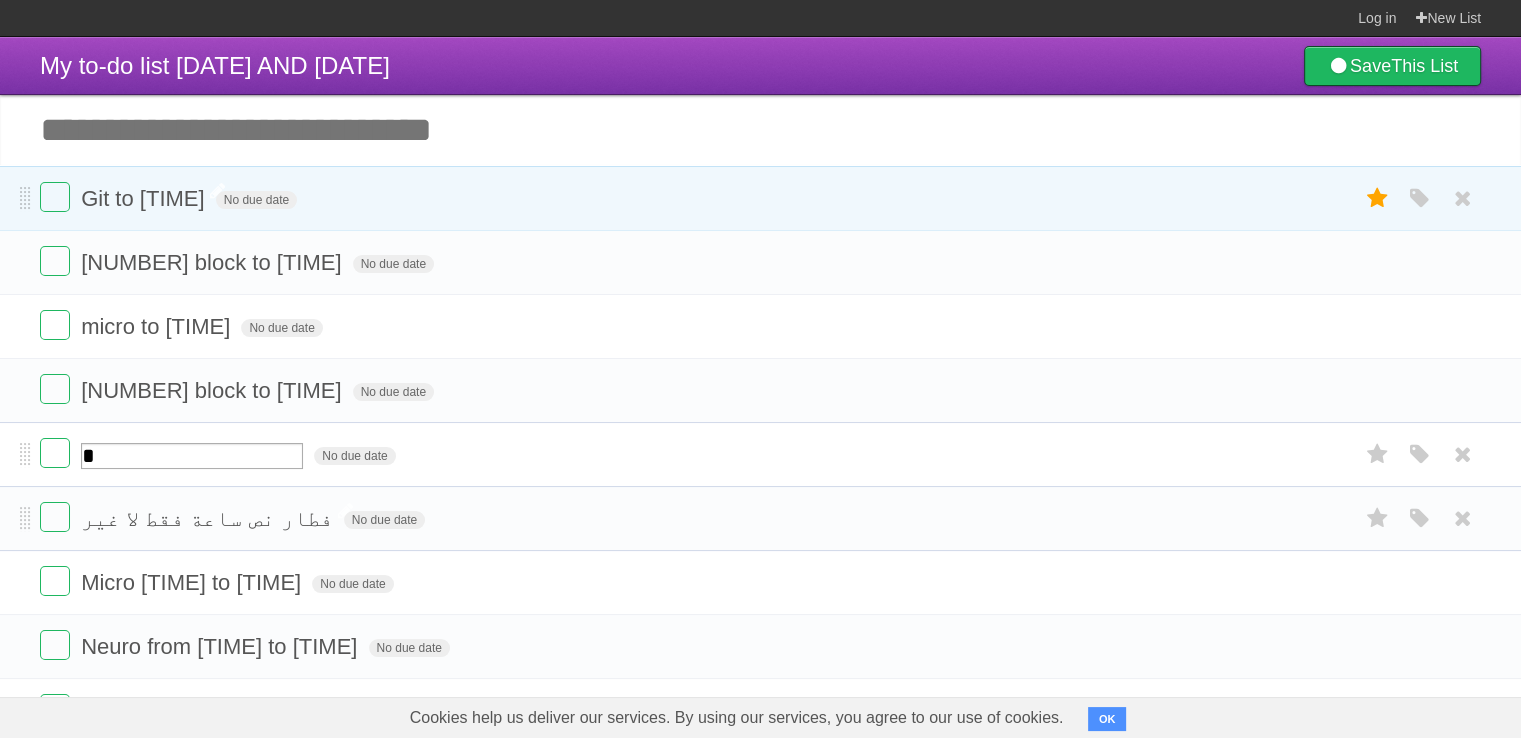 type 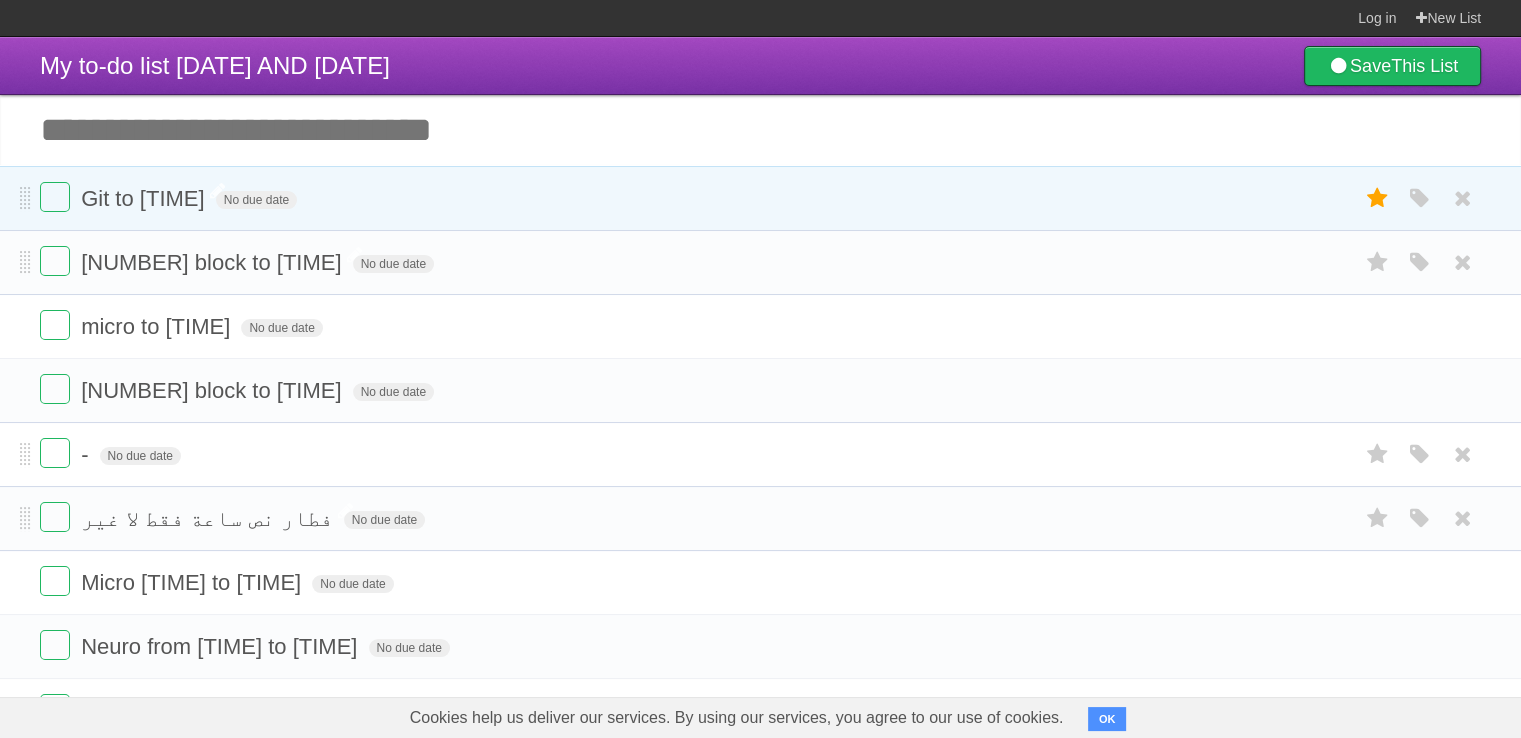 click on "[NUMBER] block to [TIME]" at bounding box center (213, 262) 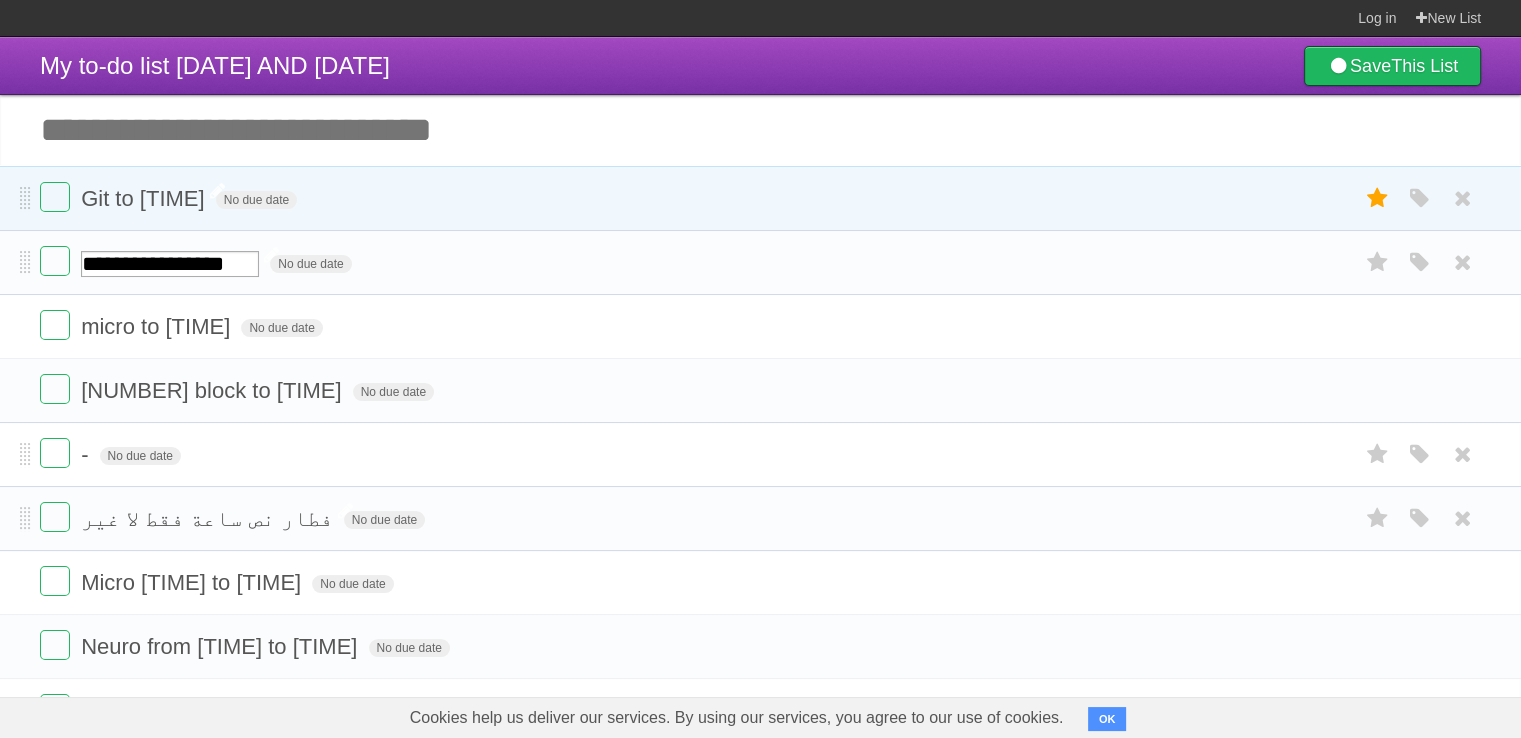 click on "**********" at bounding box center (170, 264) 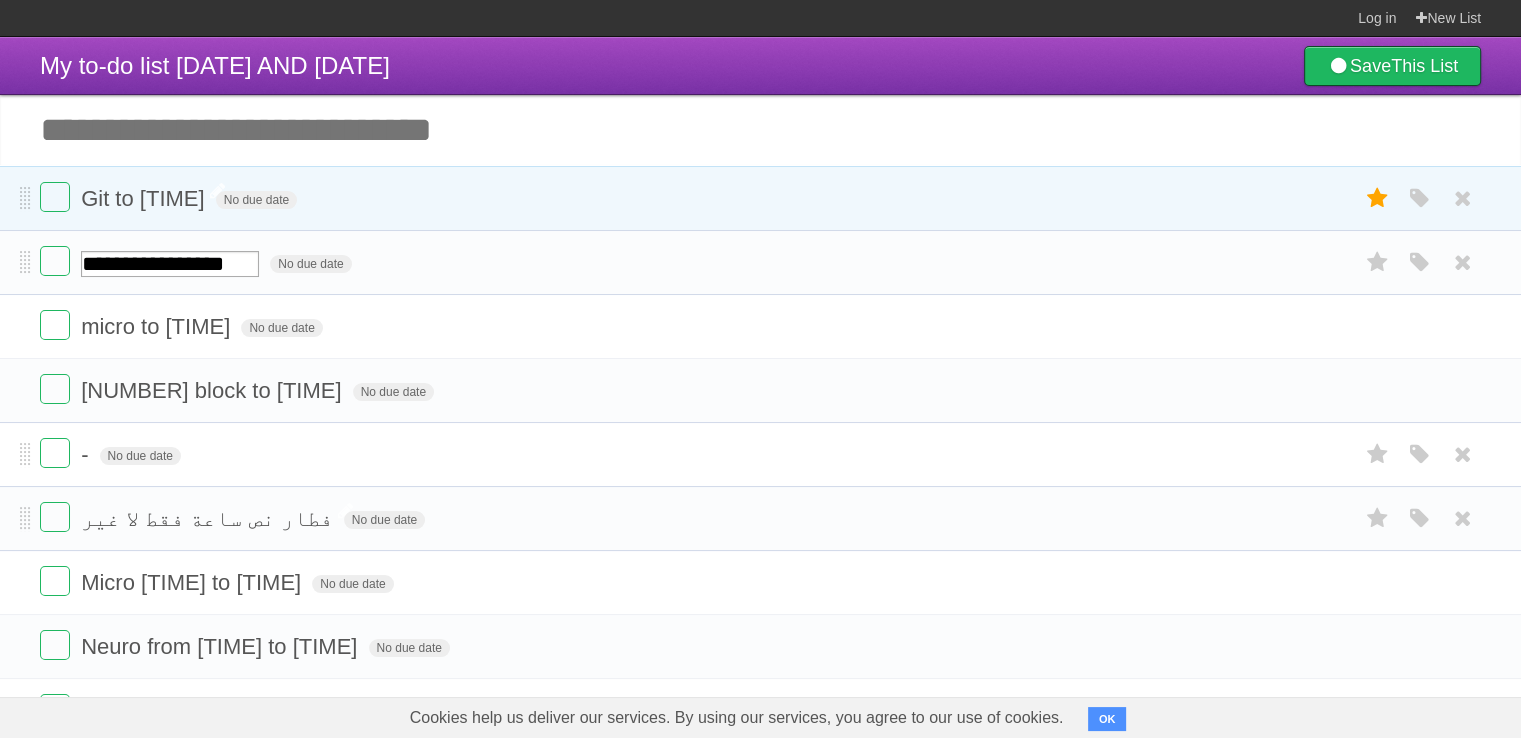 drag, startPoint x: 153, startPoint y: 265, endPoint x: 72, endPoint y: 275, distance: 81.61495 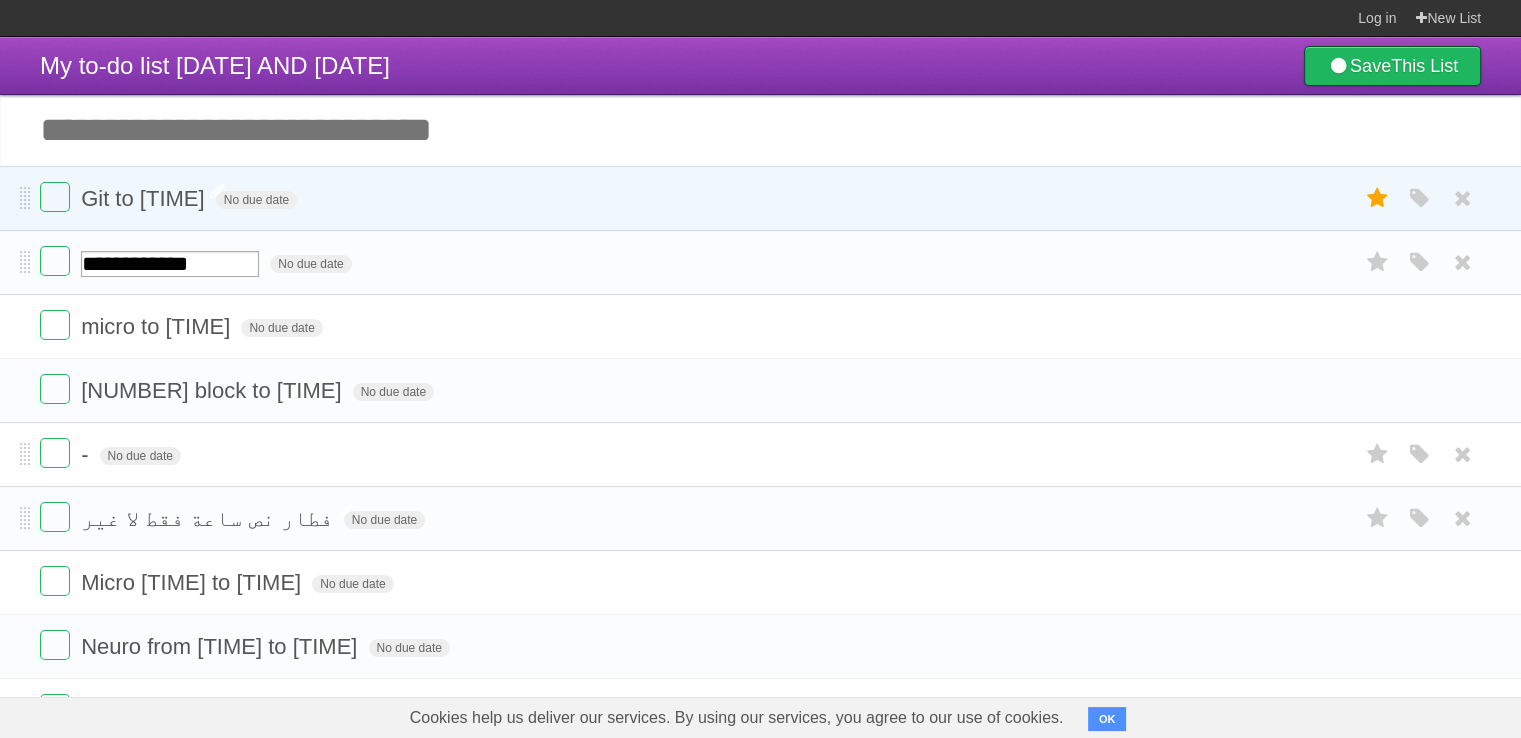 type on "**********" 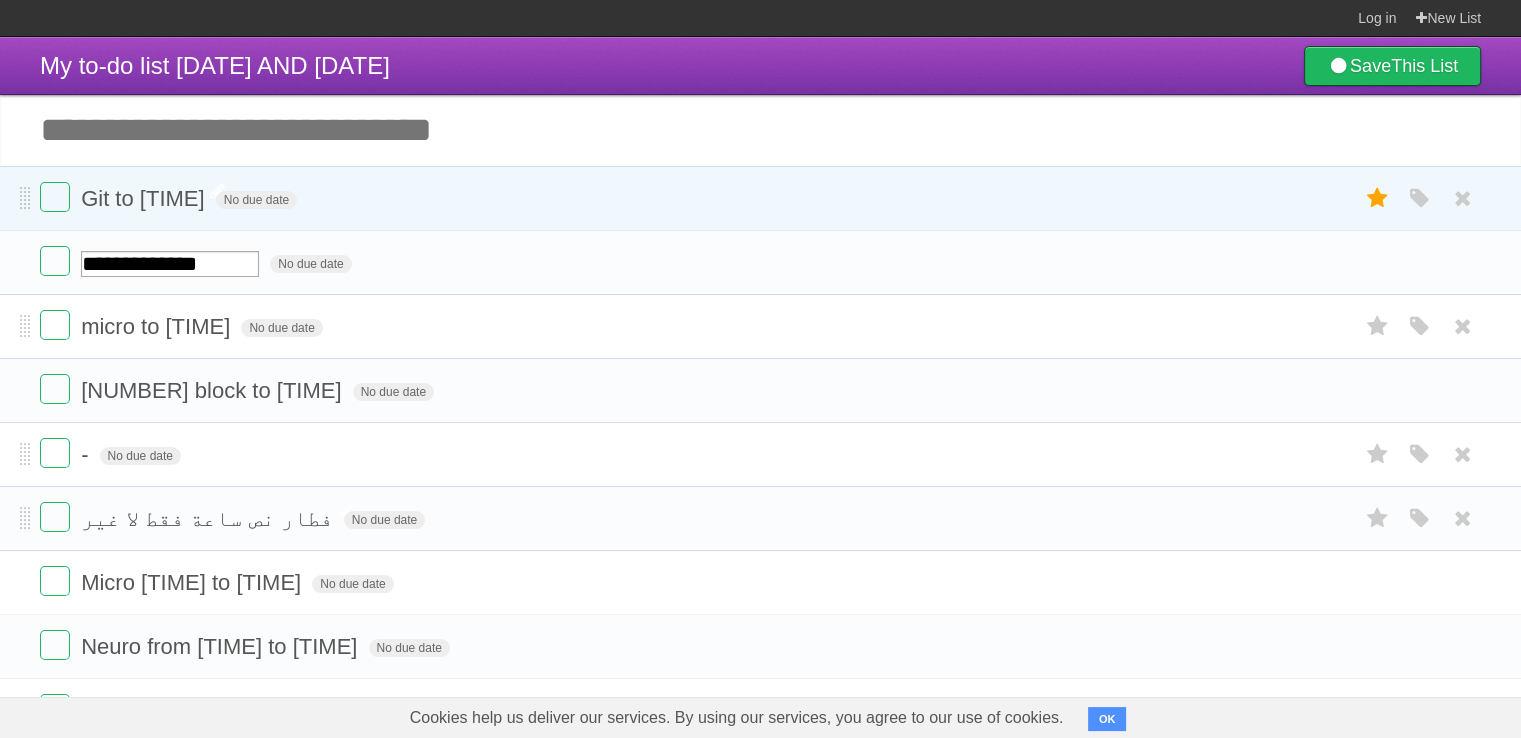 click on "micro to [TIME]" at bounding box center [158, 326] 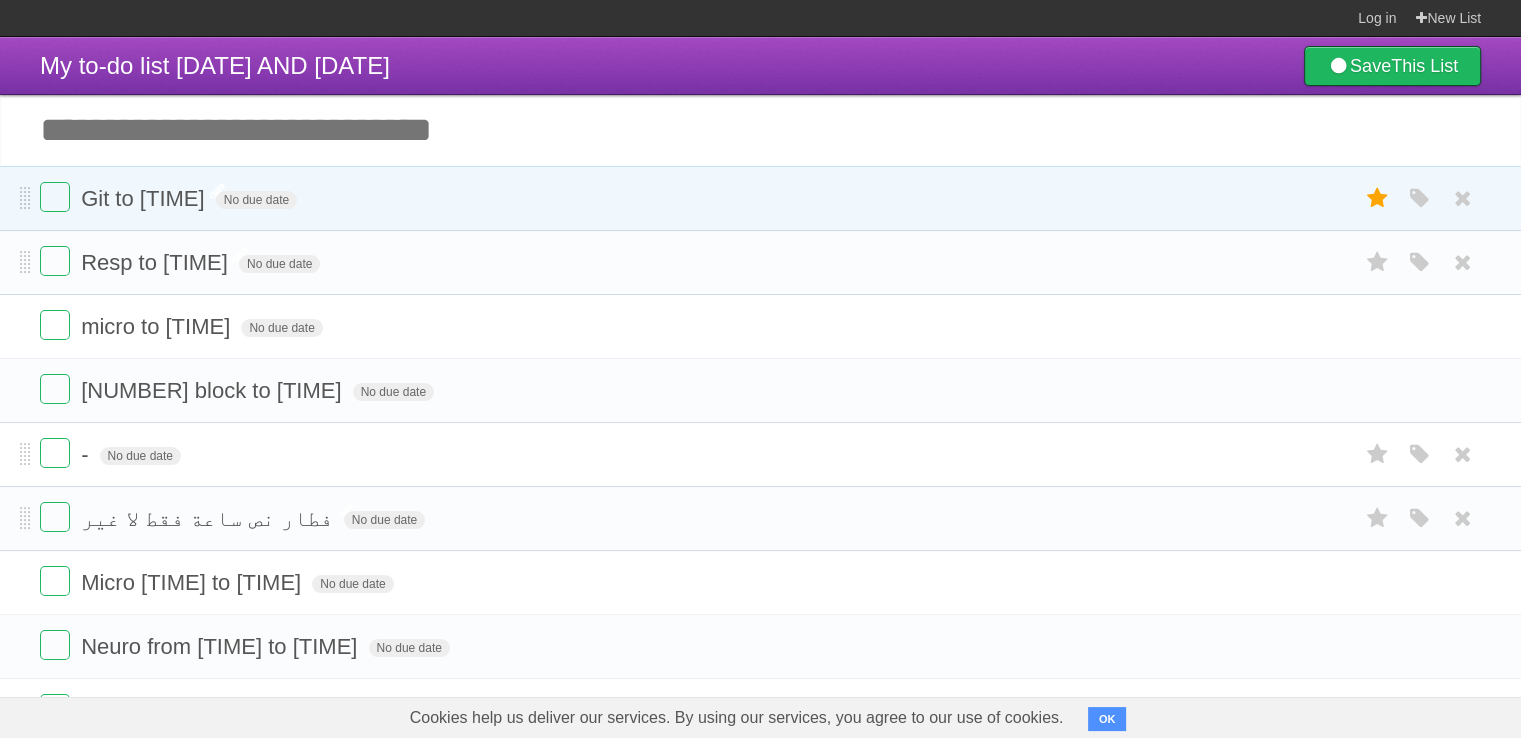 click on "Resp to [TIME]" at bounding box center [157, 262] 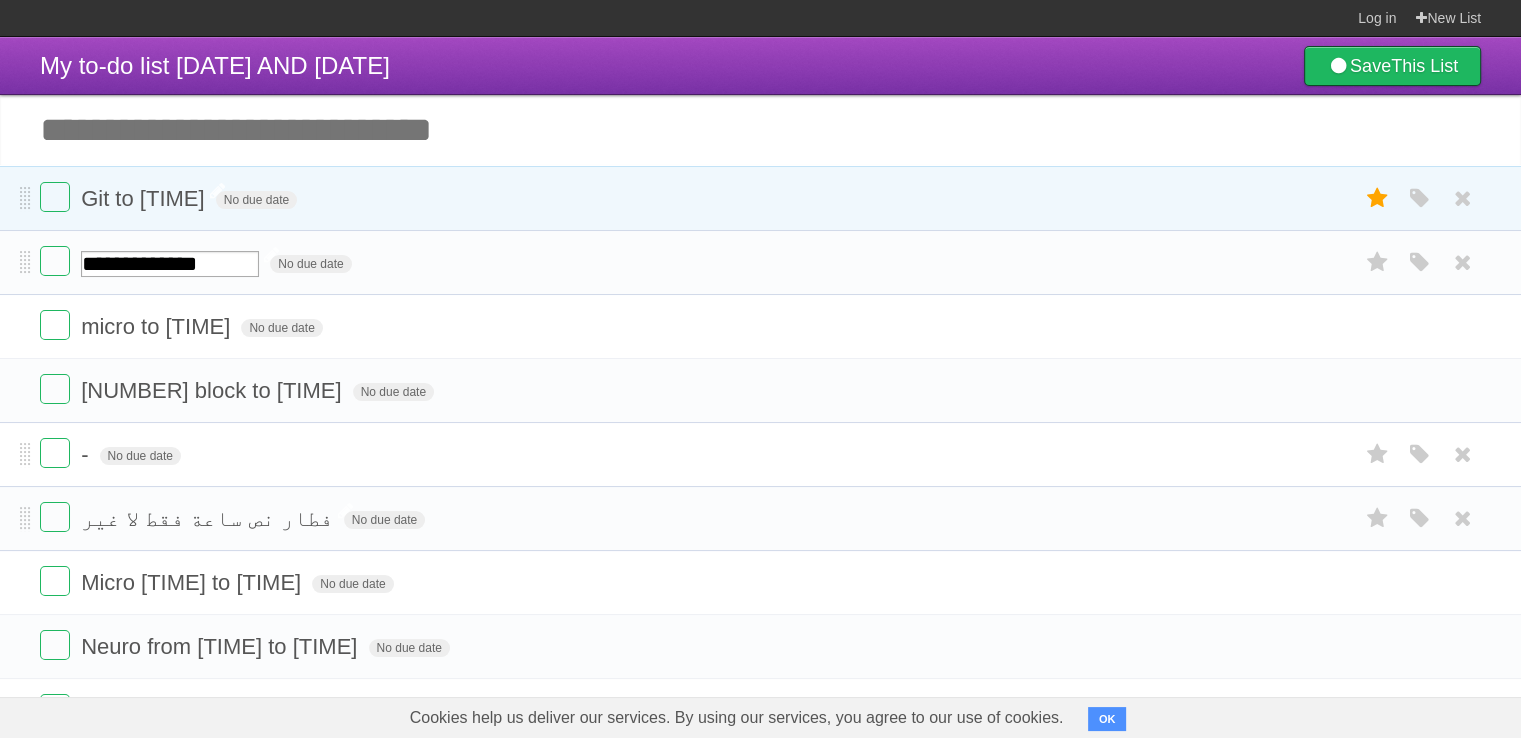 click on "**********" at bounding box center (170, 264) 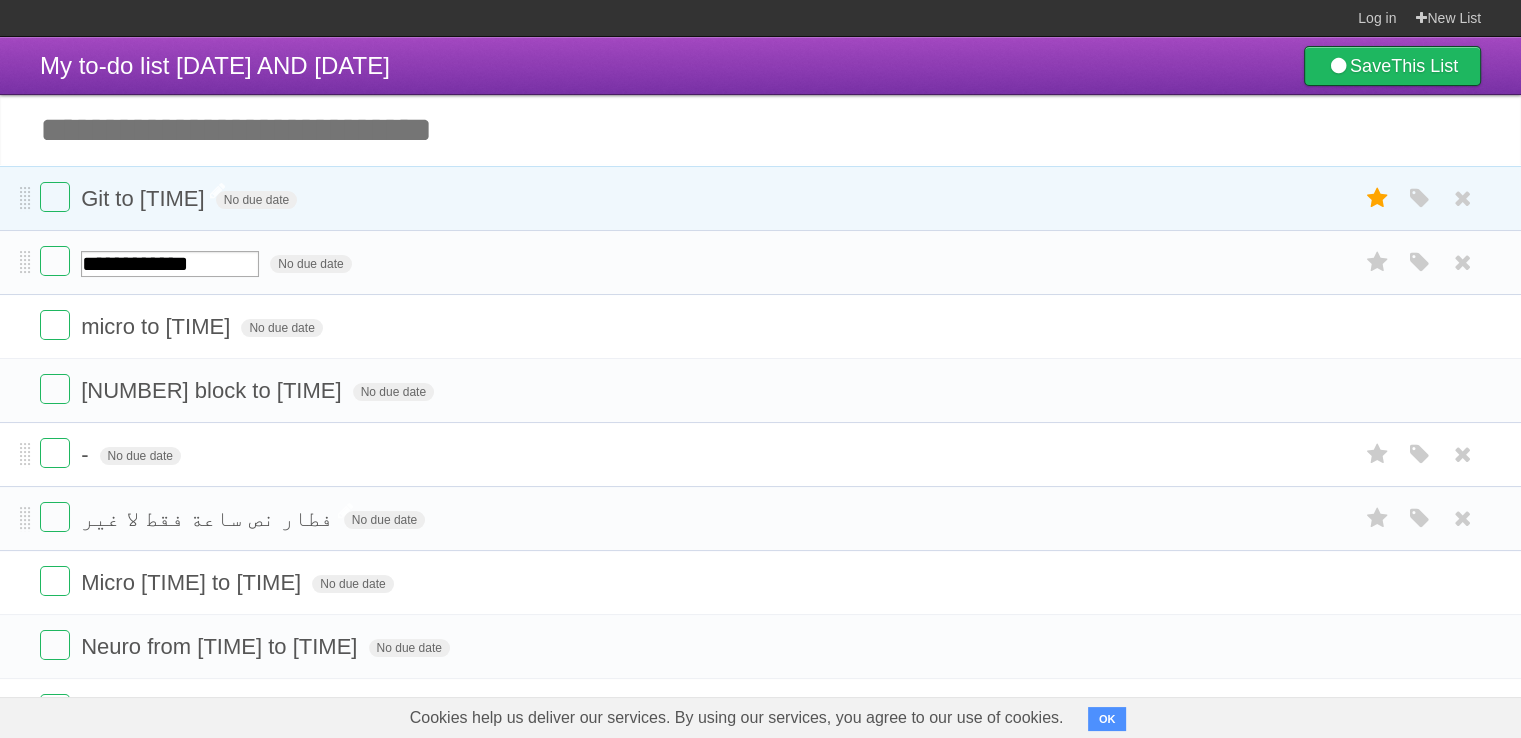 type on "**********" 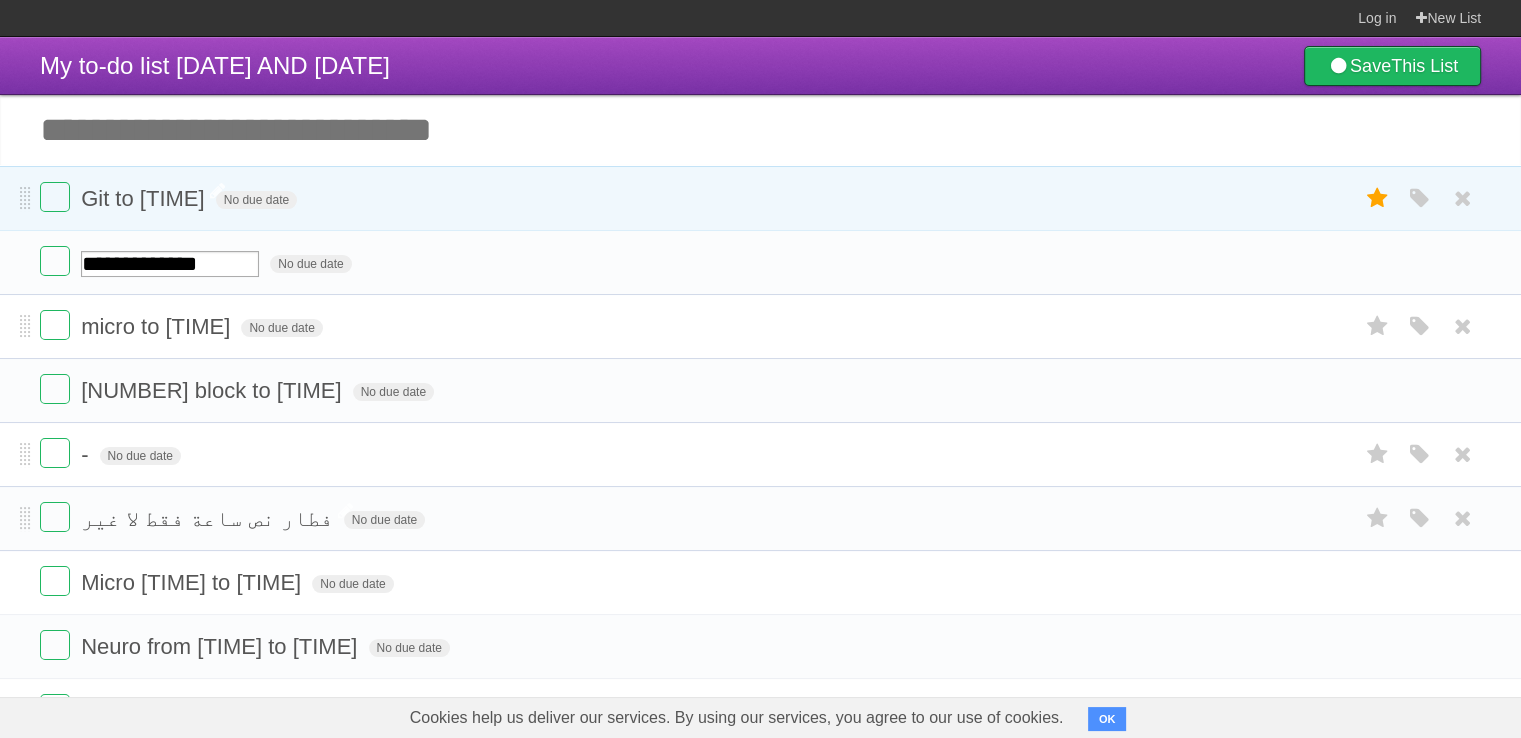 click on "micro to [TIME]" at bounding box center (158, 326) 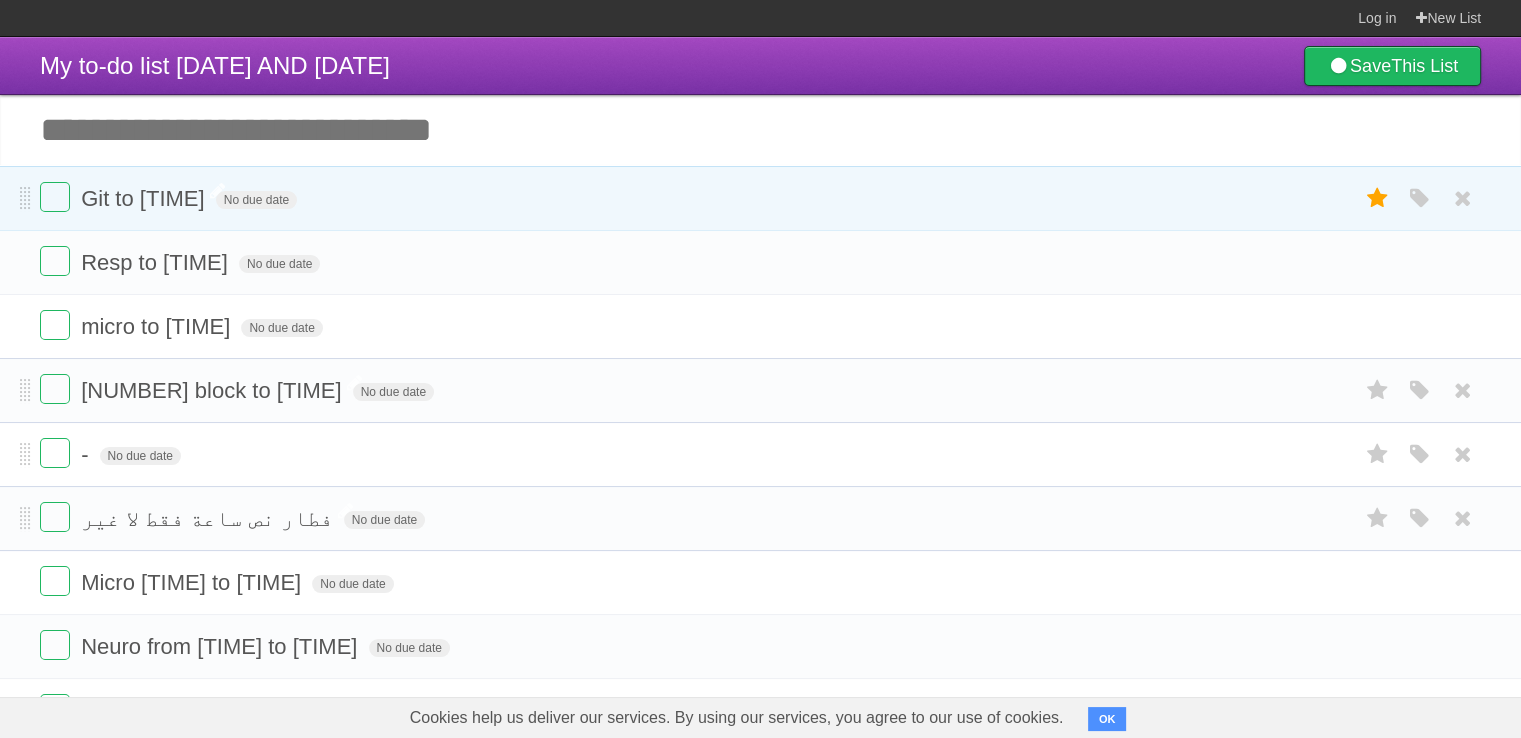 click on "[NUMBER] block to [TIME]" at bounding box center (213, 390) 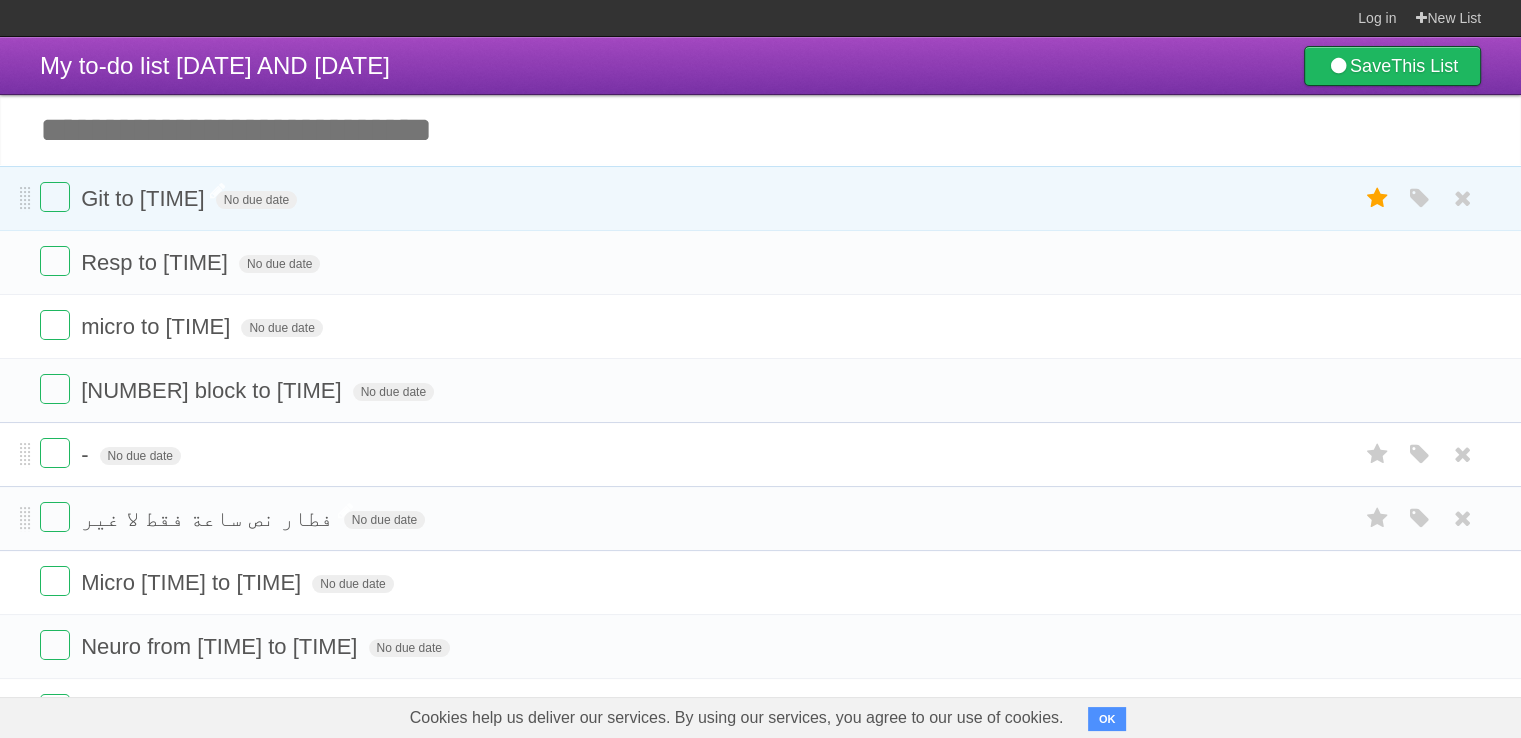click on "-
No due date
White
Red
Blue
Green
Purple
Orange" at bounding box center (760, 454) 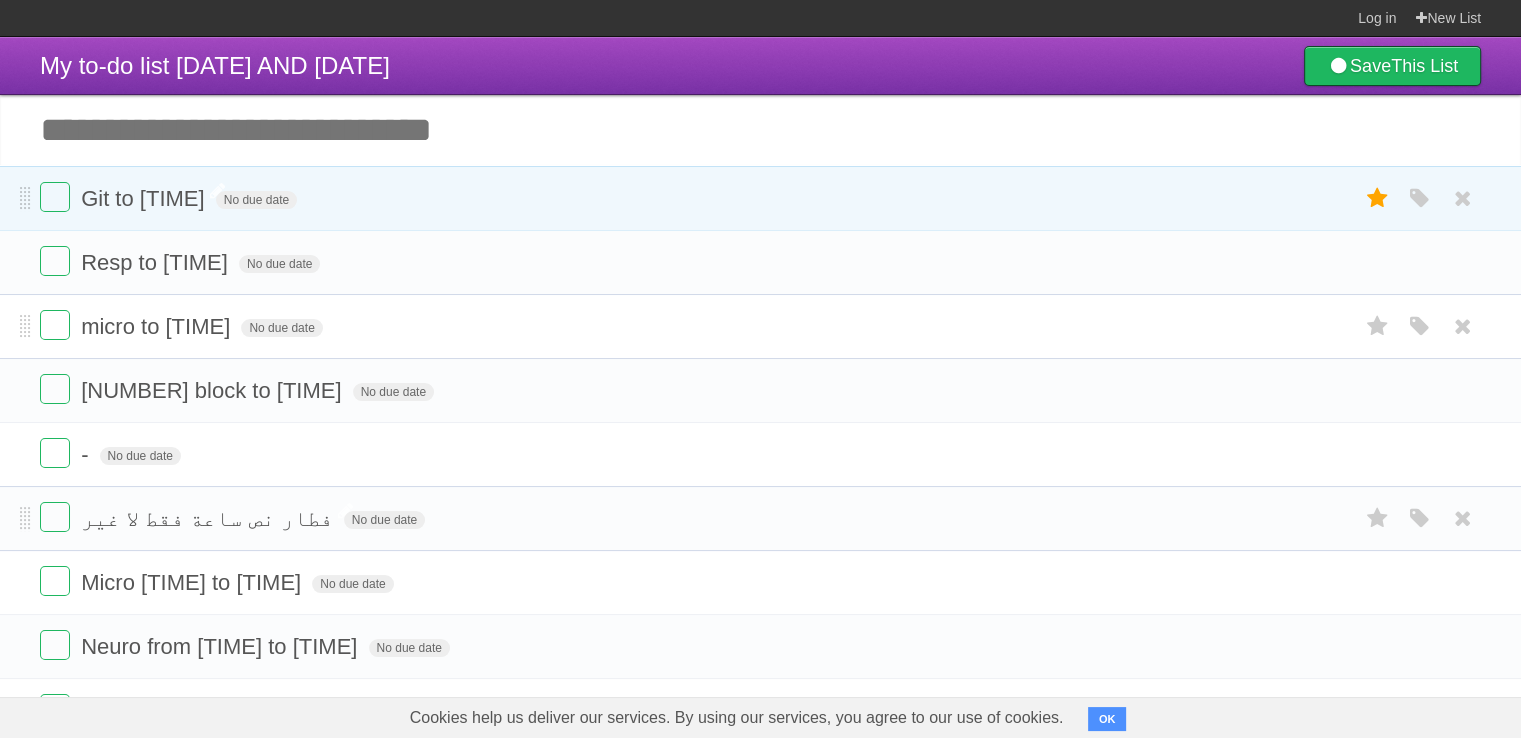 click on "micro to [TIME]" at bounding box center [158, 326] 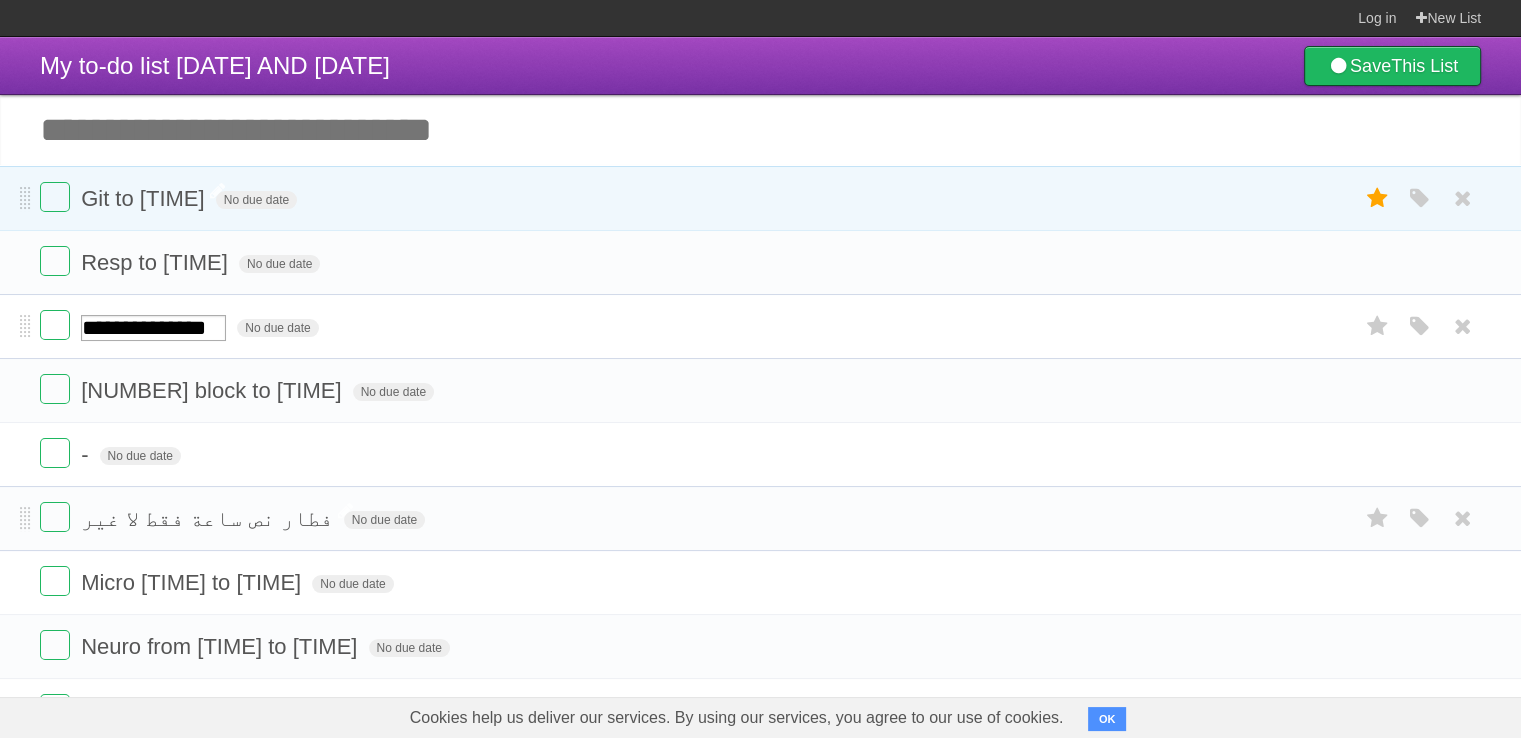 click on "**********" at bounding box center (153, 328) 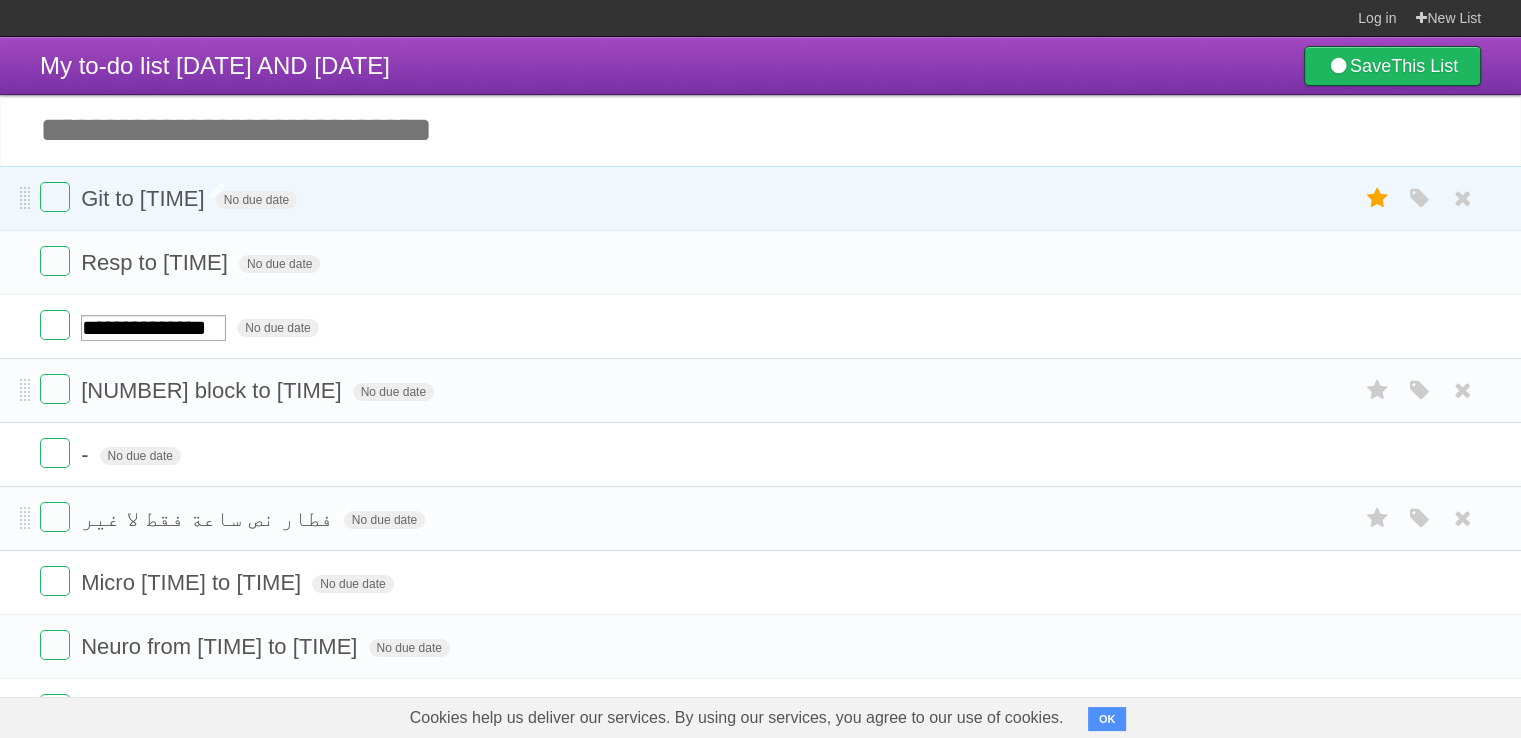 click on "[NUMBER] block to [TIME]
No due date
White
Red
Blue
Green
Purple
Orange" at bounding box center (760, 390) 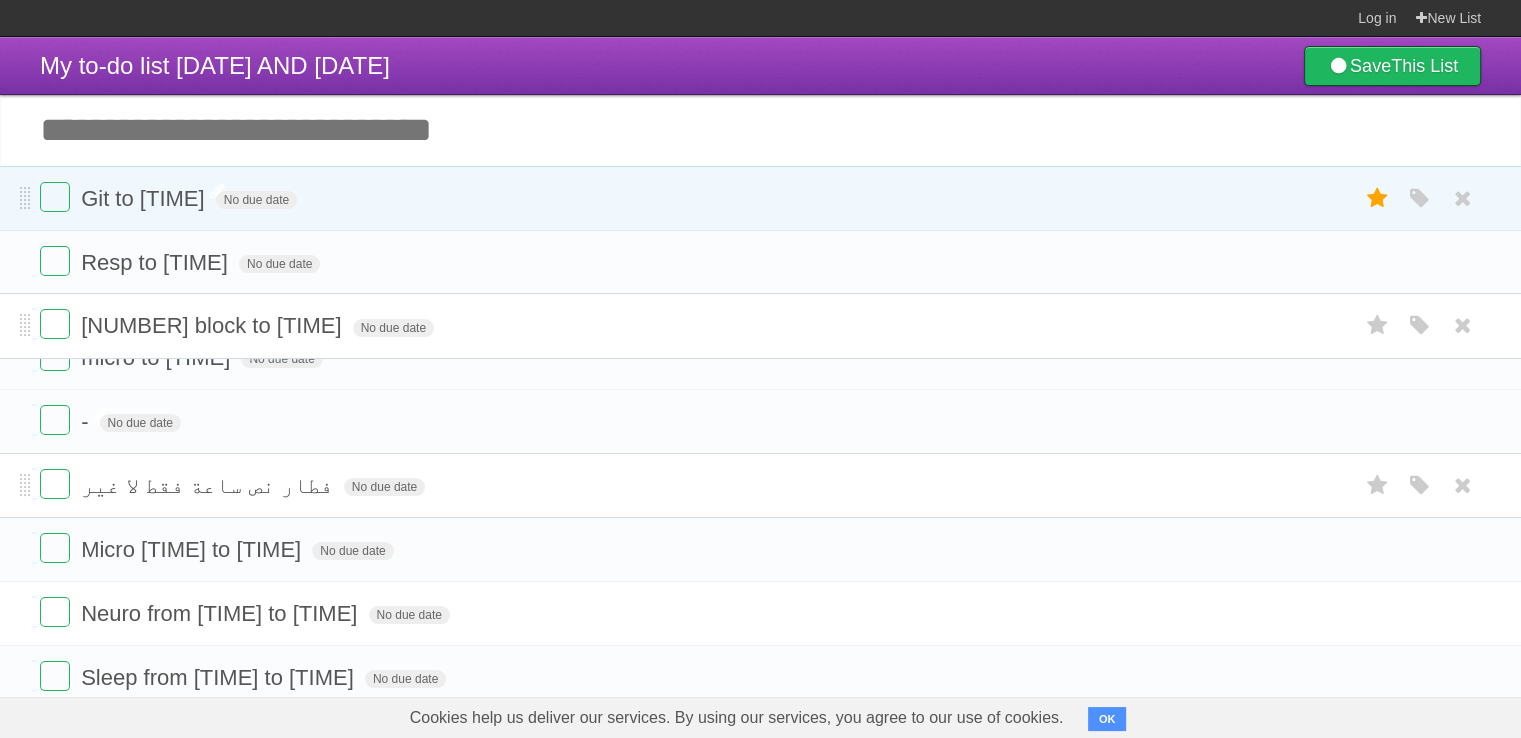 drag, startPoint x: 28, startPoint y: 389, endPoint x: 19, endPoint y: 324, distance: 65.62012 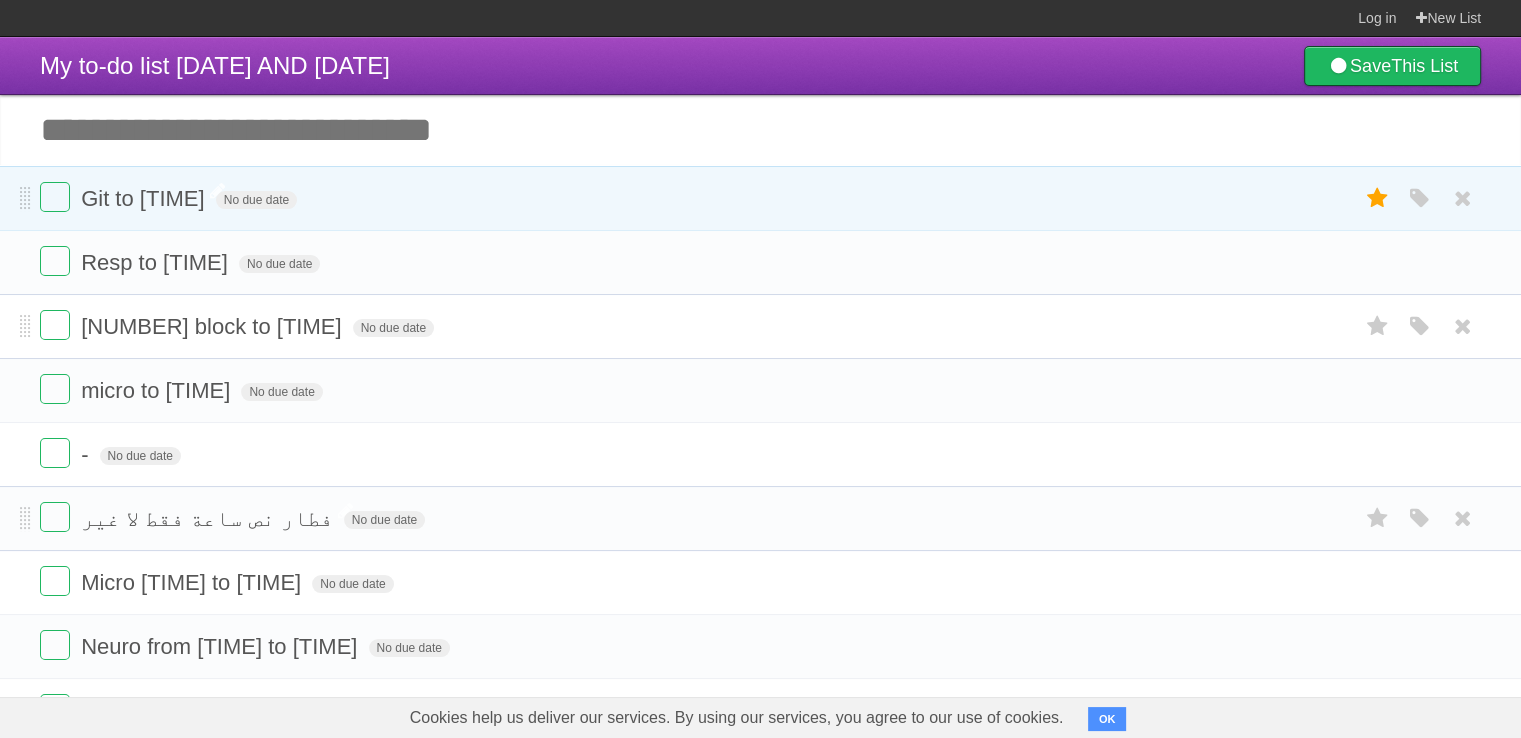 click on "[NUMBER] block to [TIME]" at bounding box center (213, 326) 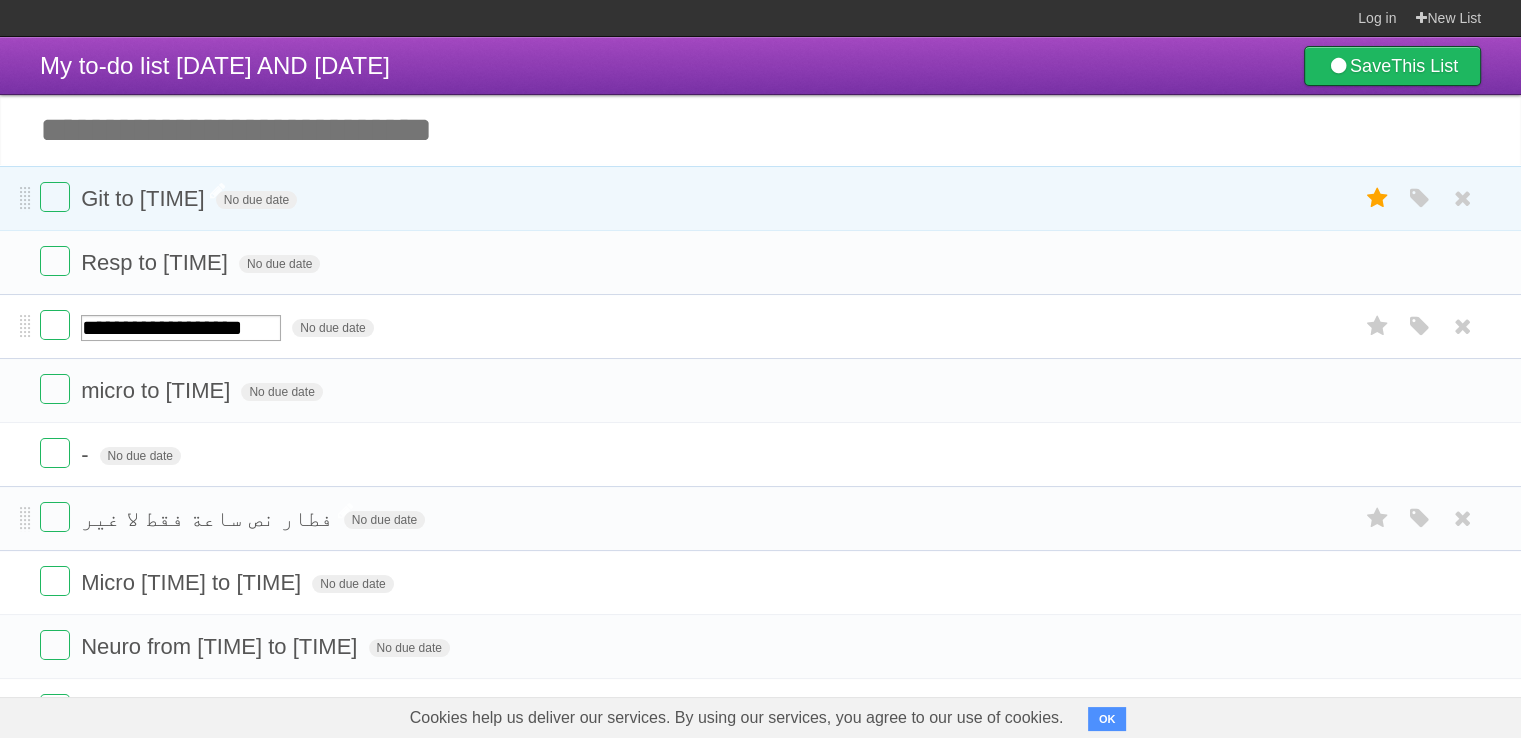 click on "**********" at bounding box center (181, 328) 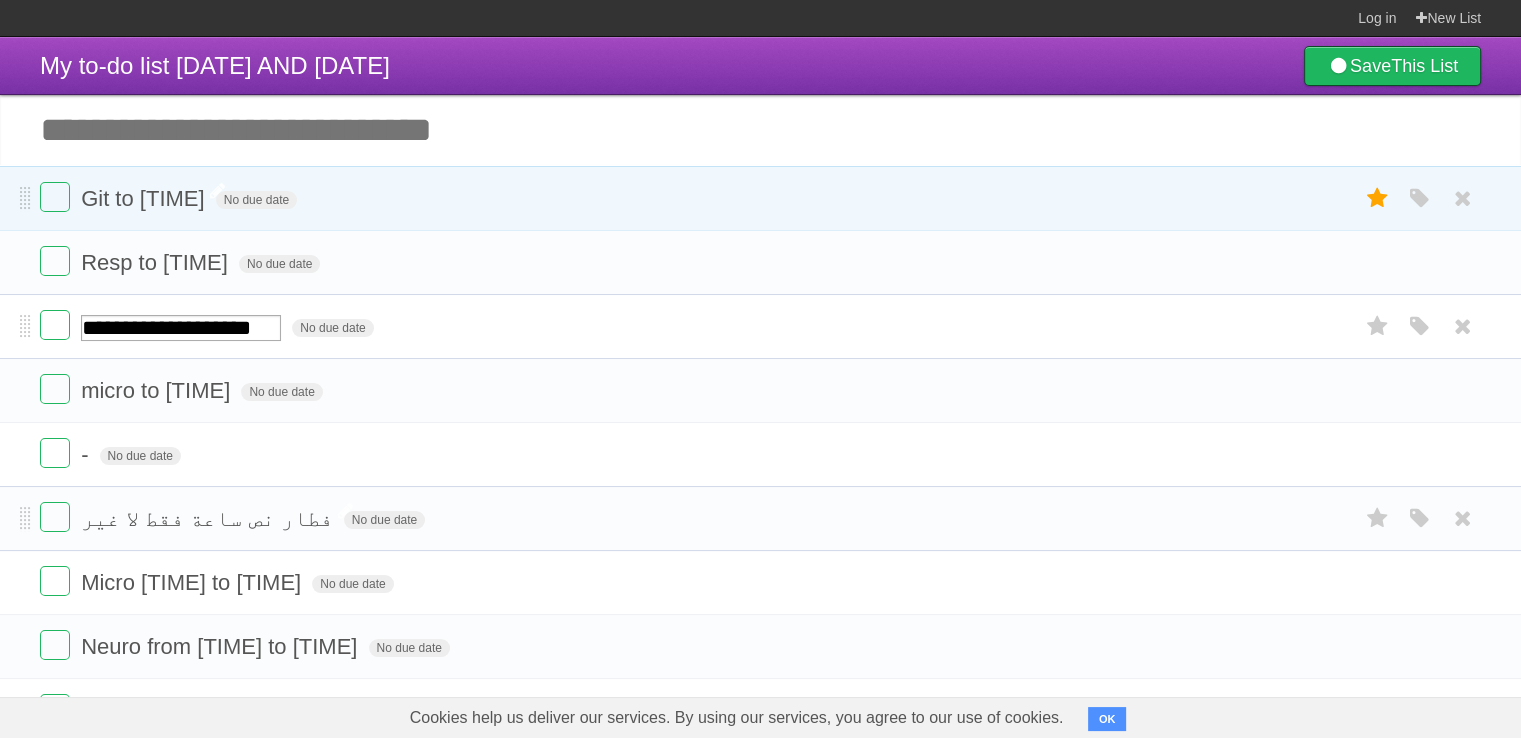 drag, startPoint x: 232, startPoint y: 320, endPoint x: 217, endPoint y: 318, distance: 15.132746 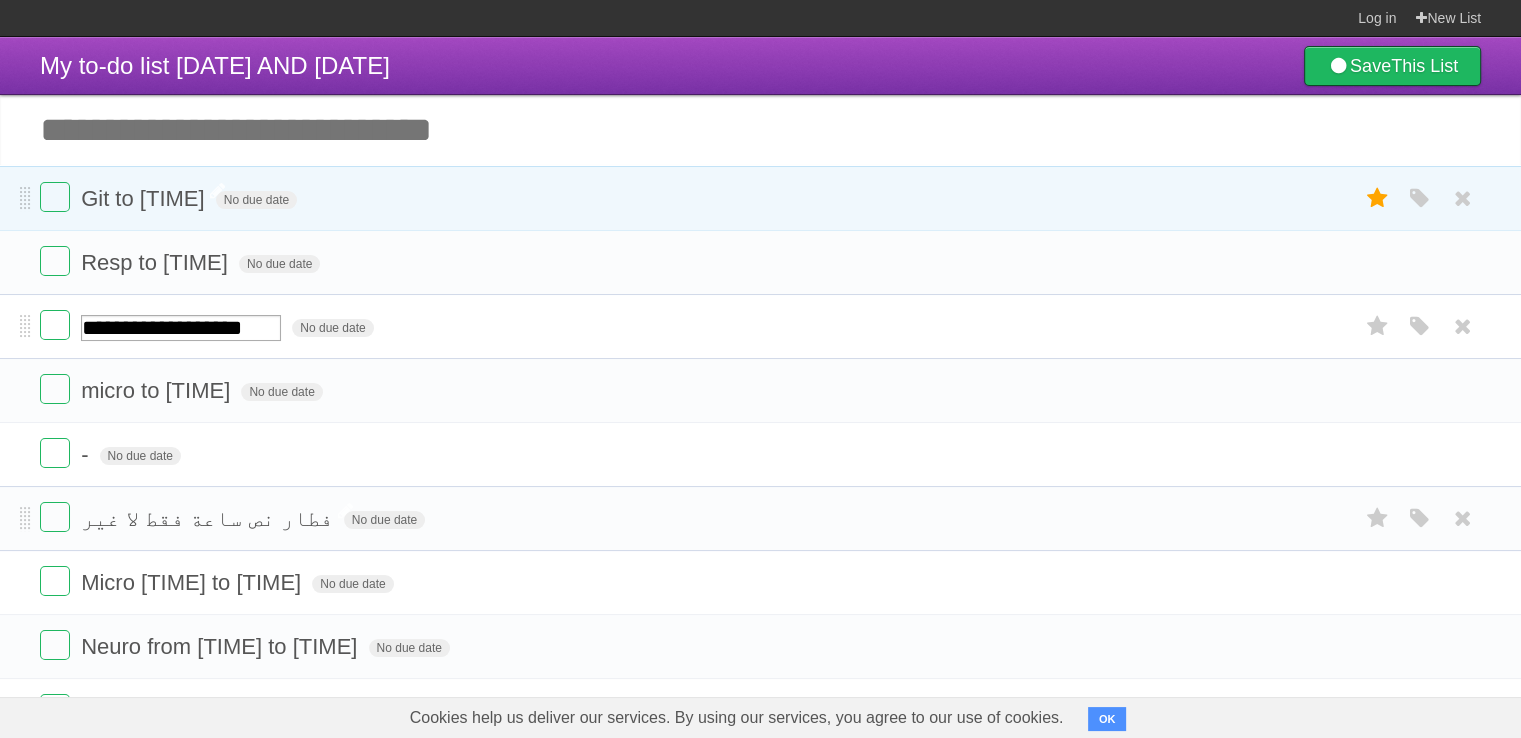 type on "**********" 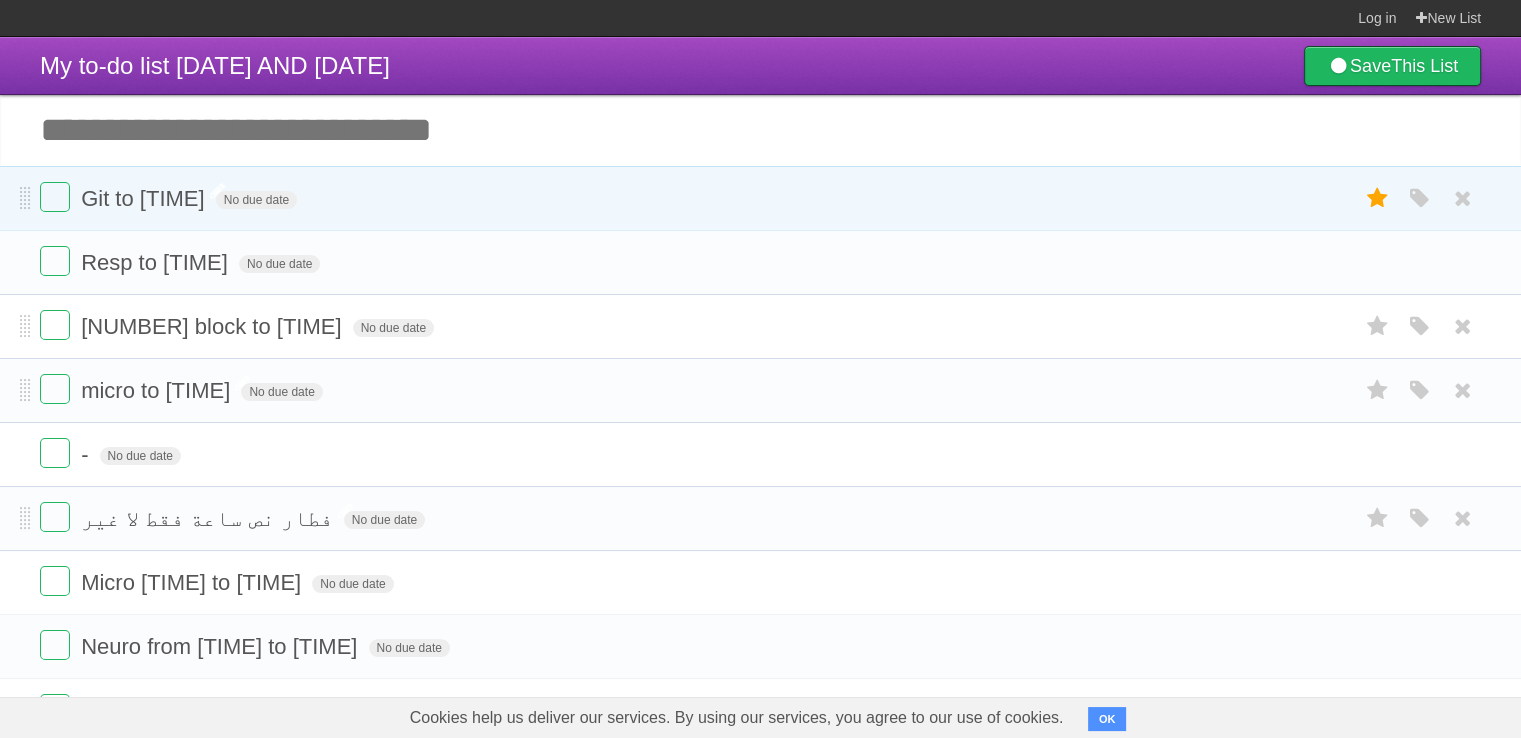 click on "micro to [TIME]" at bounding box center [158, 390] 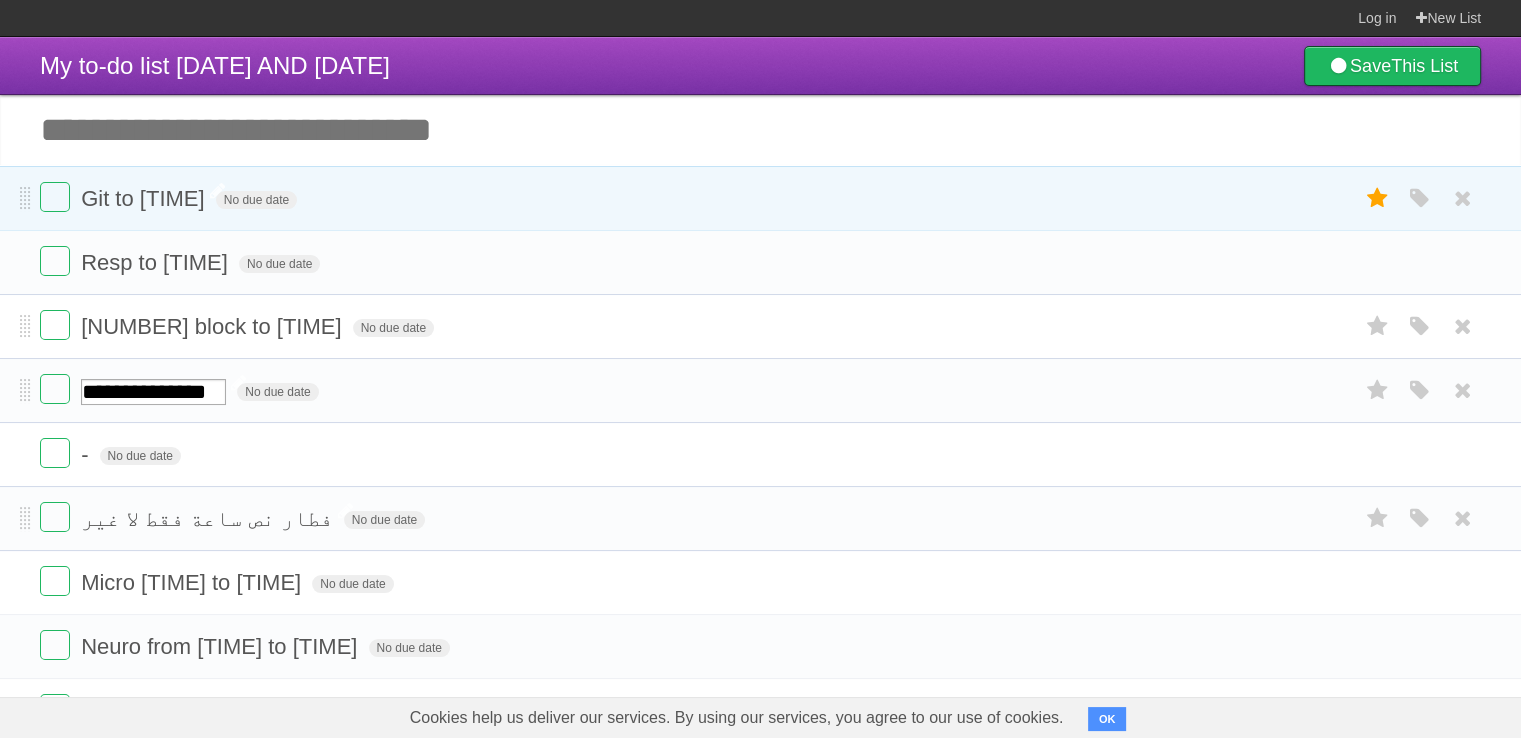 click on "**********" at bounding box center (153, 392) 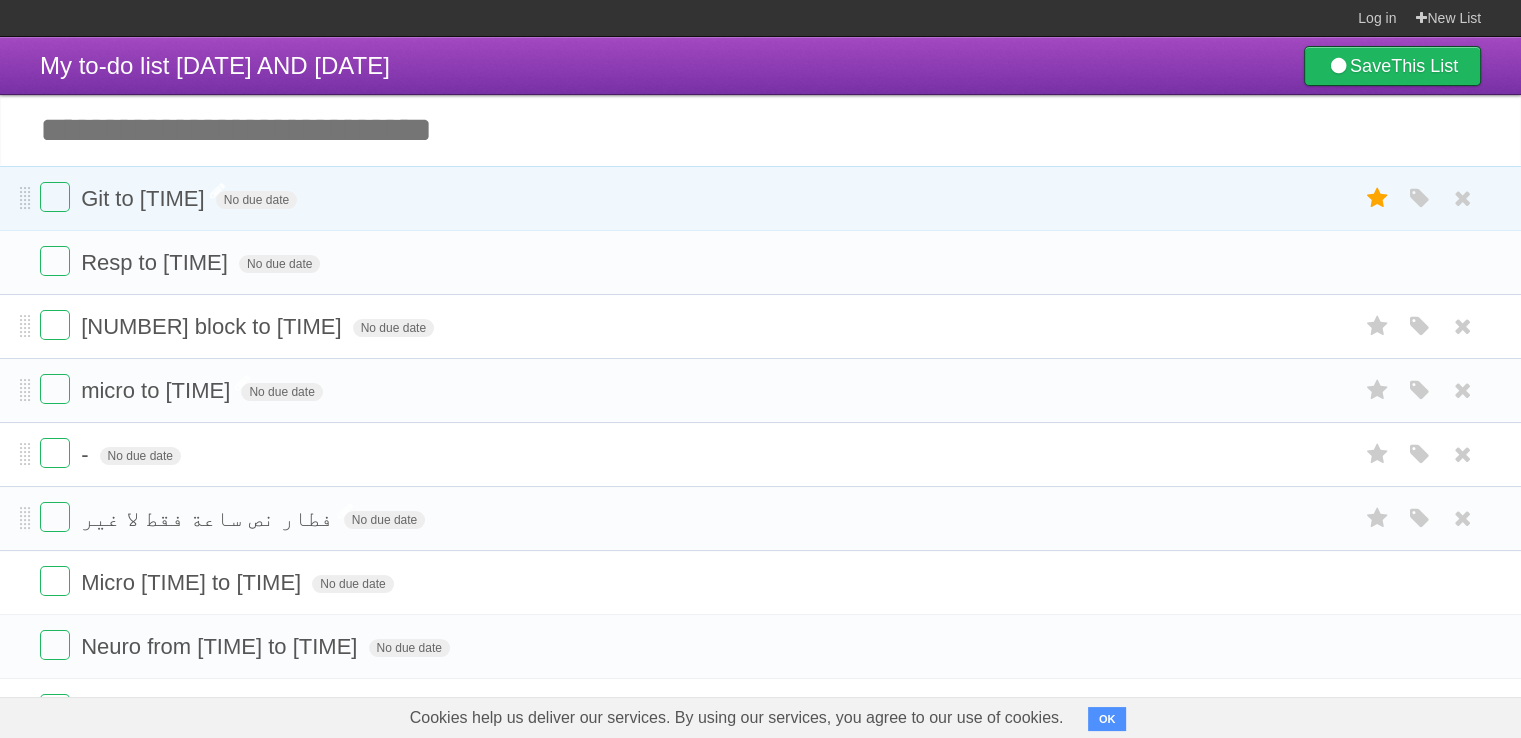 click on "-
No due date
White
Red
Blue
Green
Purple
Orange" at bounding box center (760, 454) 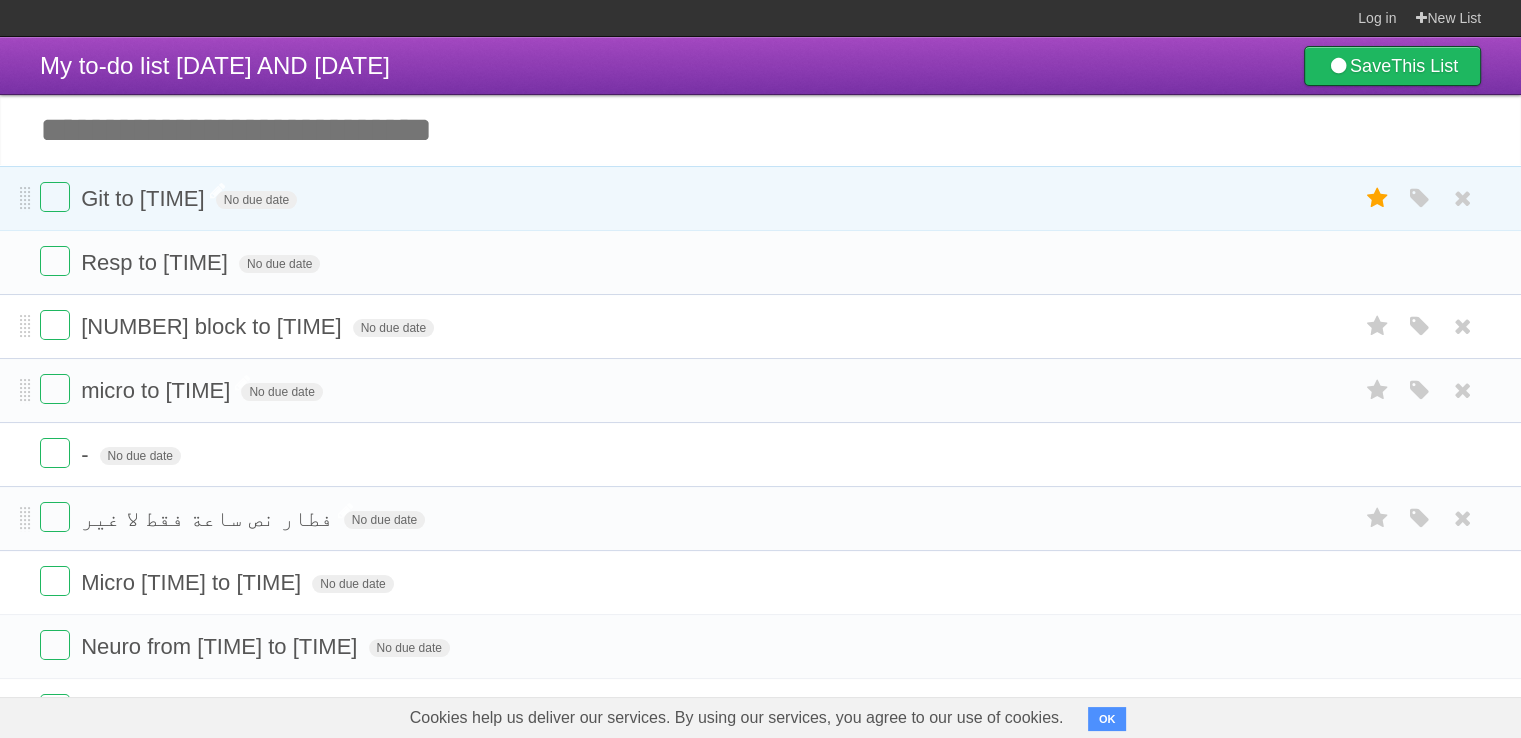 click on "-" at bounding box center (87, 454) 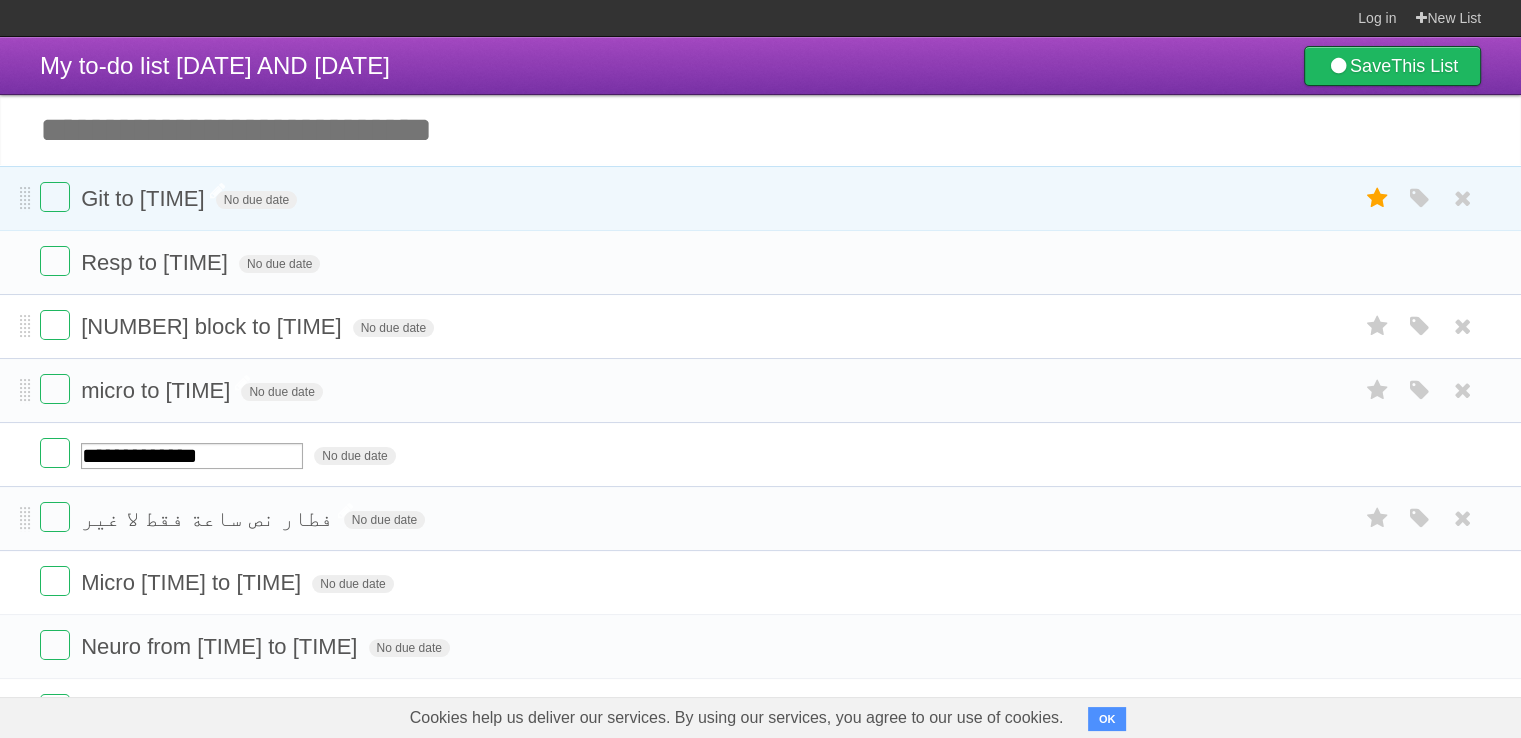 type on "**********" 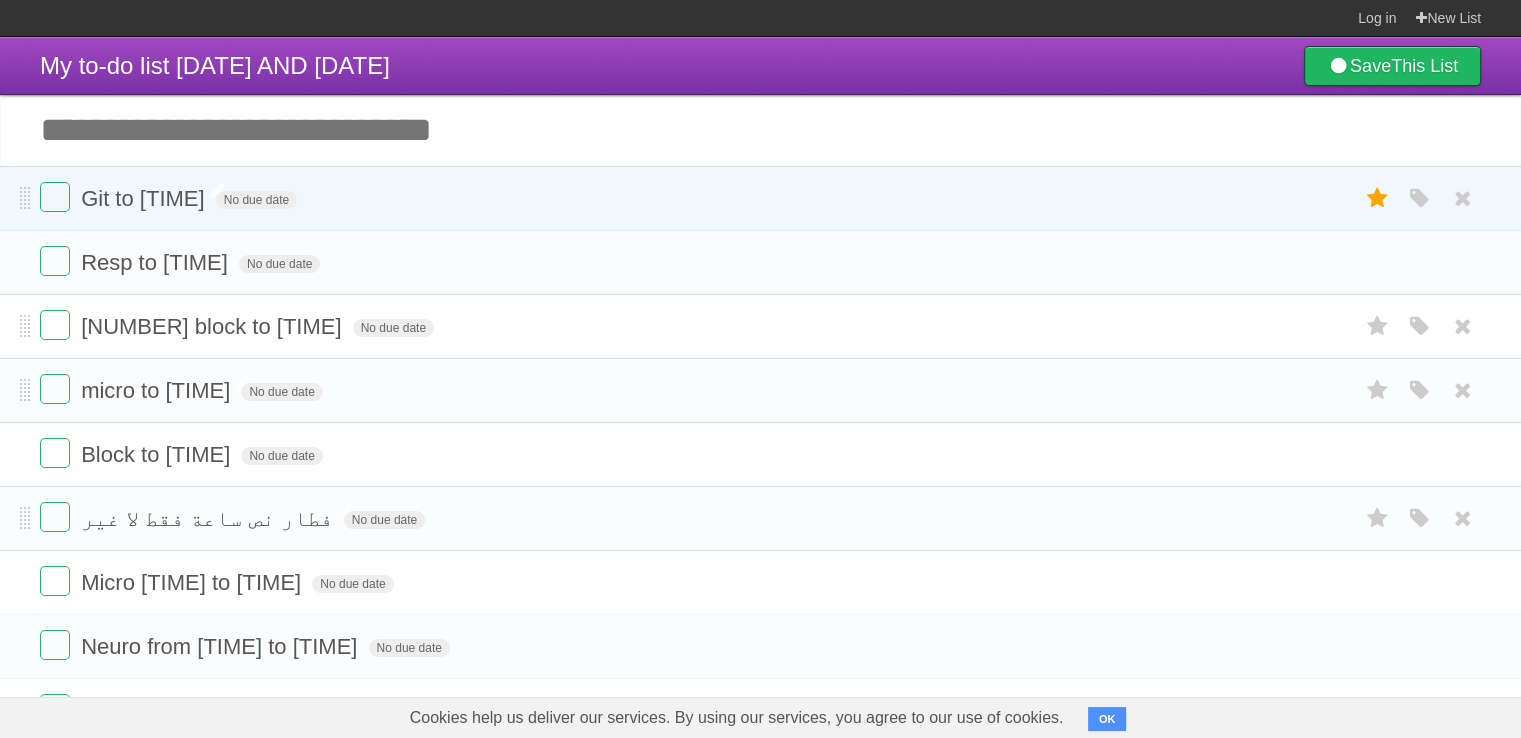 click on "فطار نص ساعة فقط لا غير
No due date
White
Red
Blue
Green
Purple
Orange" at bounding box center [760, 518] 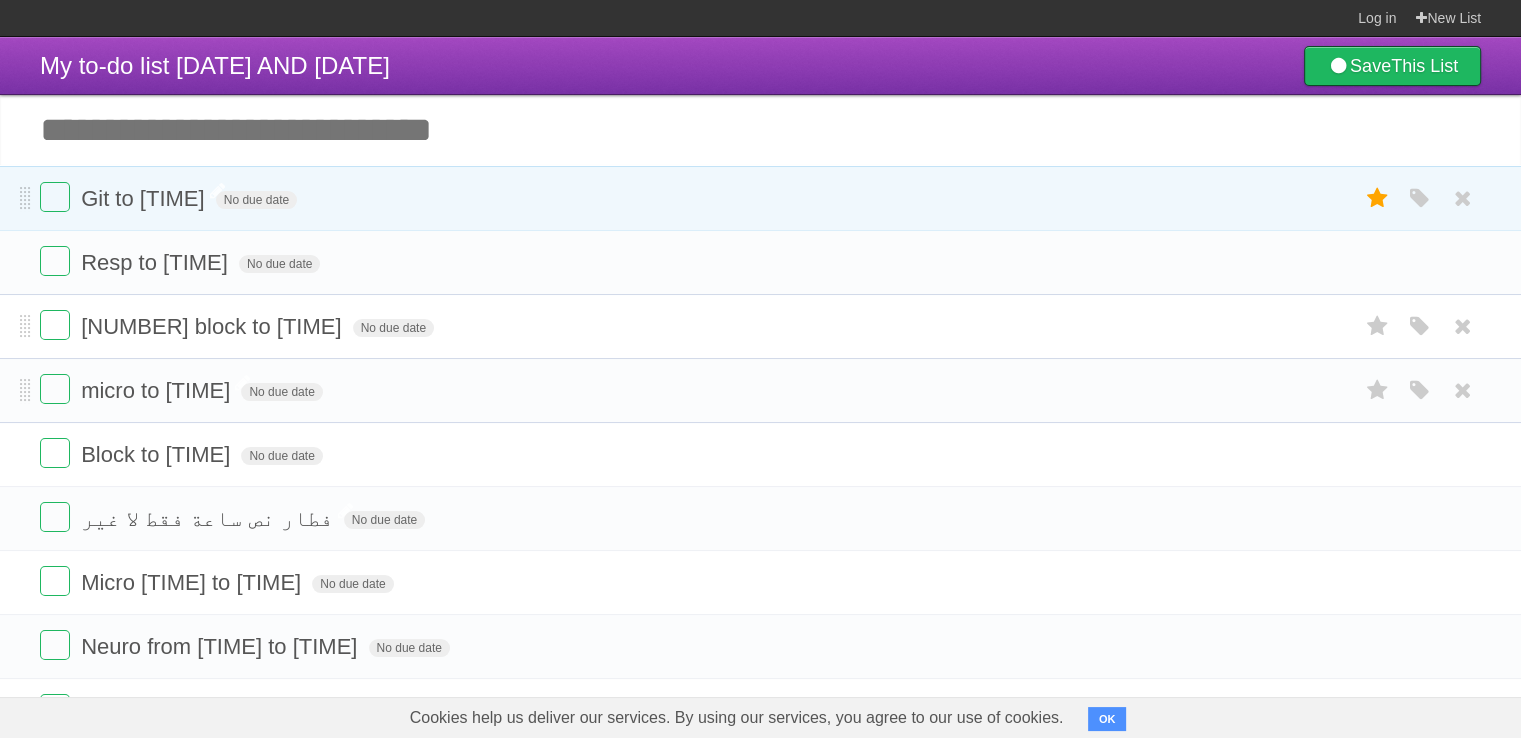 click on "فطار نص ساعة فقط لا غير" at bounding box center [209, 518] 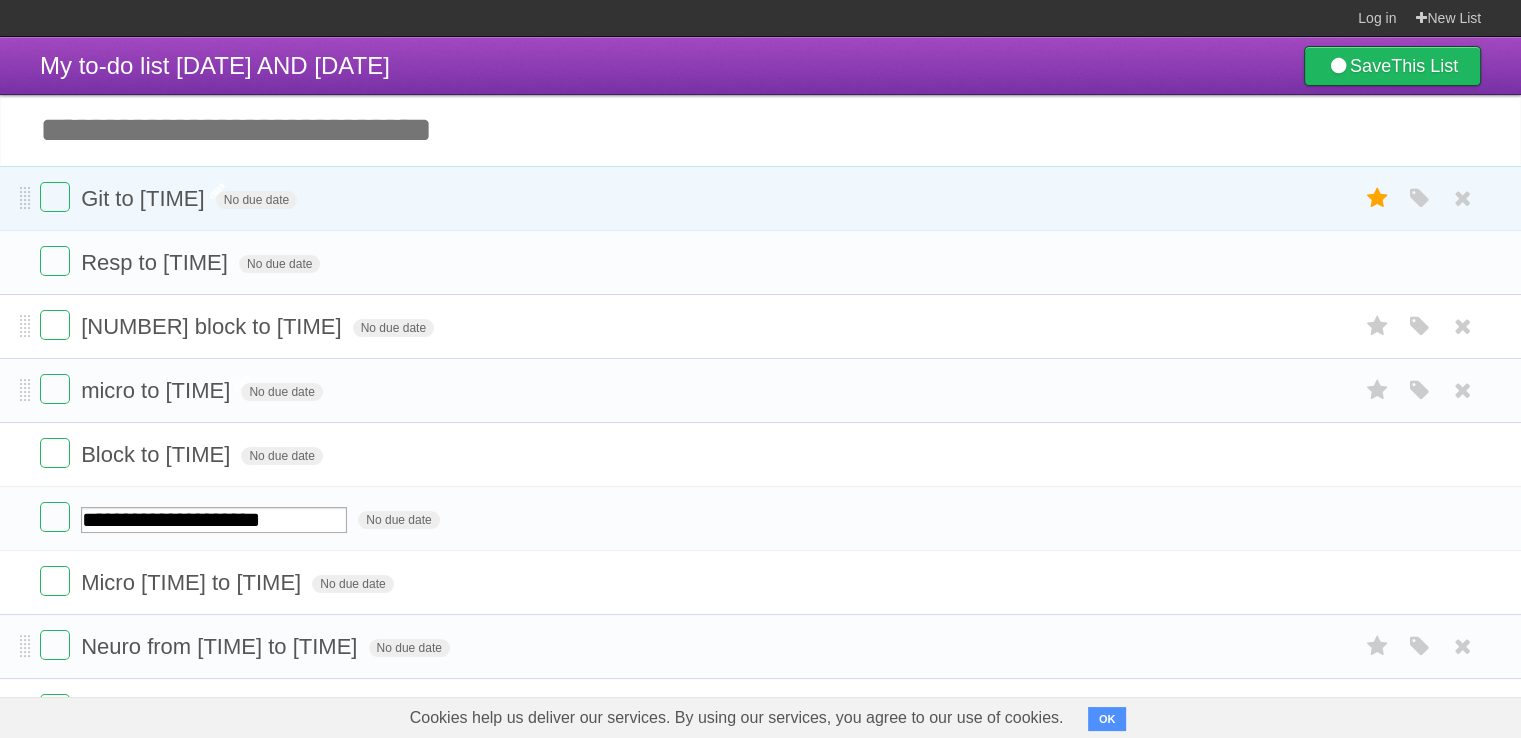 type on "**********" 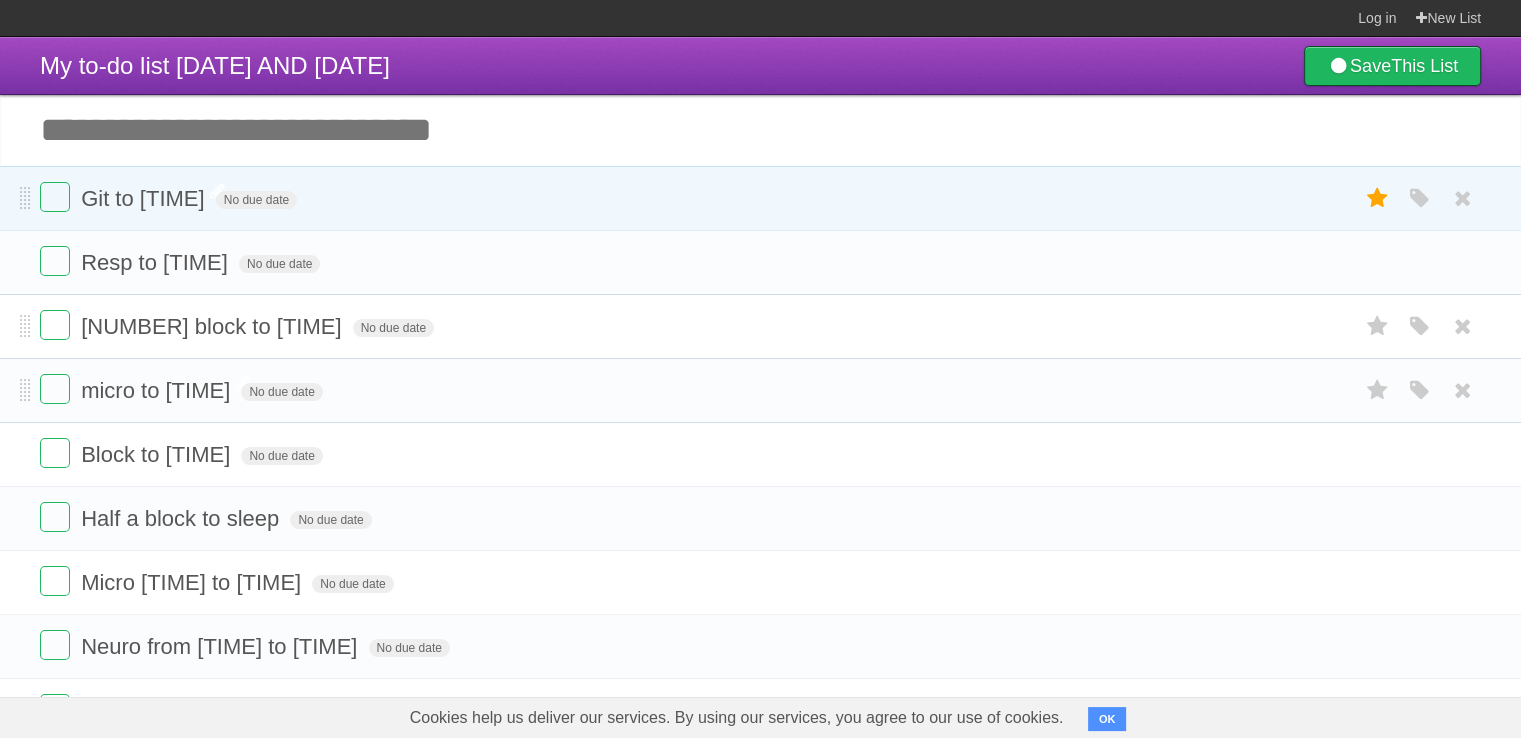 click on "Add another task" at bounding box center (760, 130) 